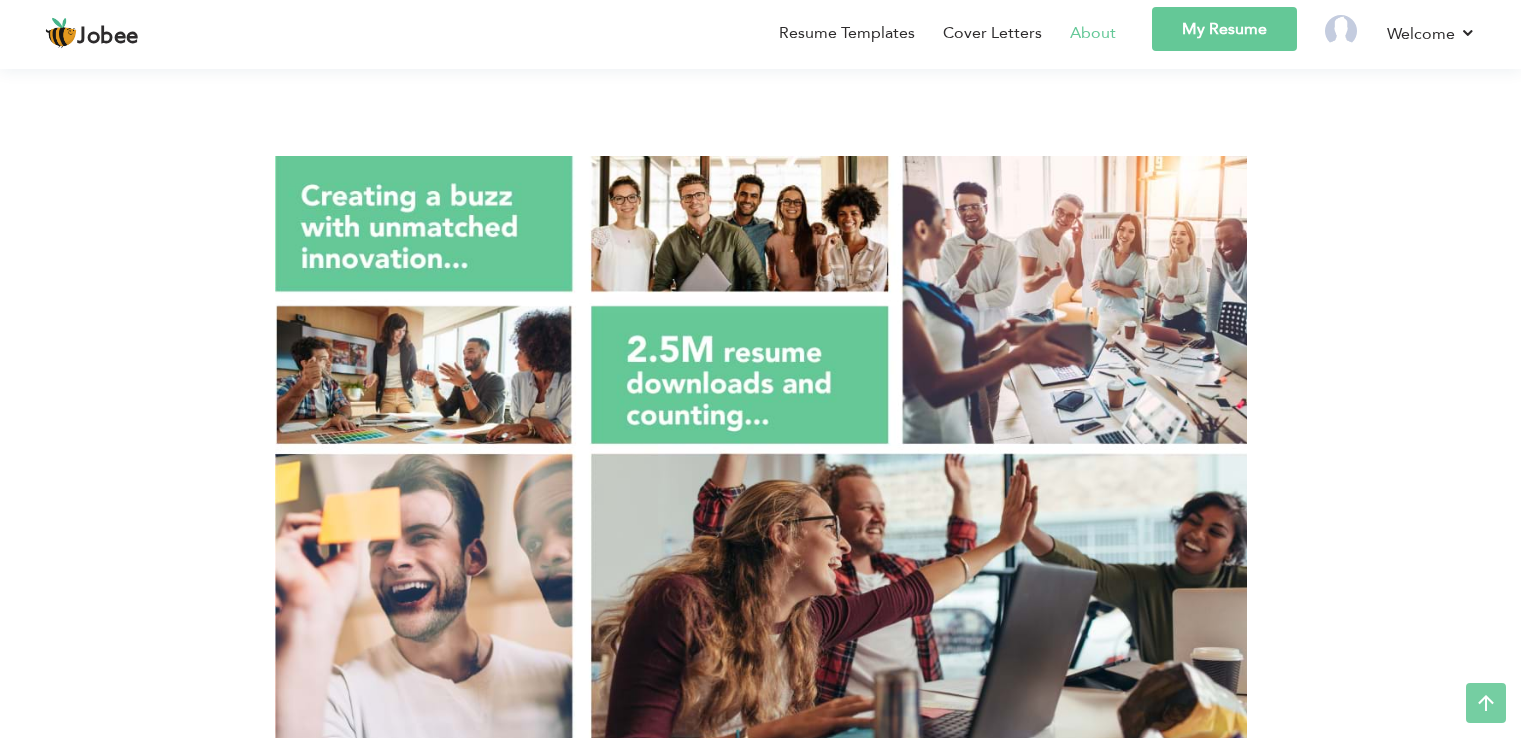 scroll, scrollTop: 885, scrollLeft: 0, axis: vertical 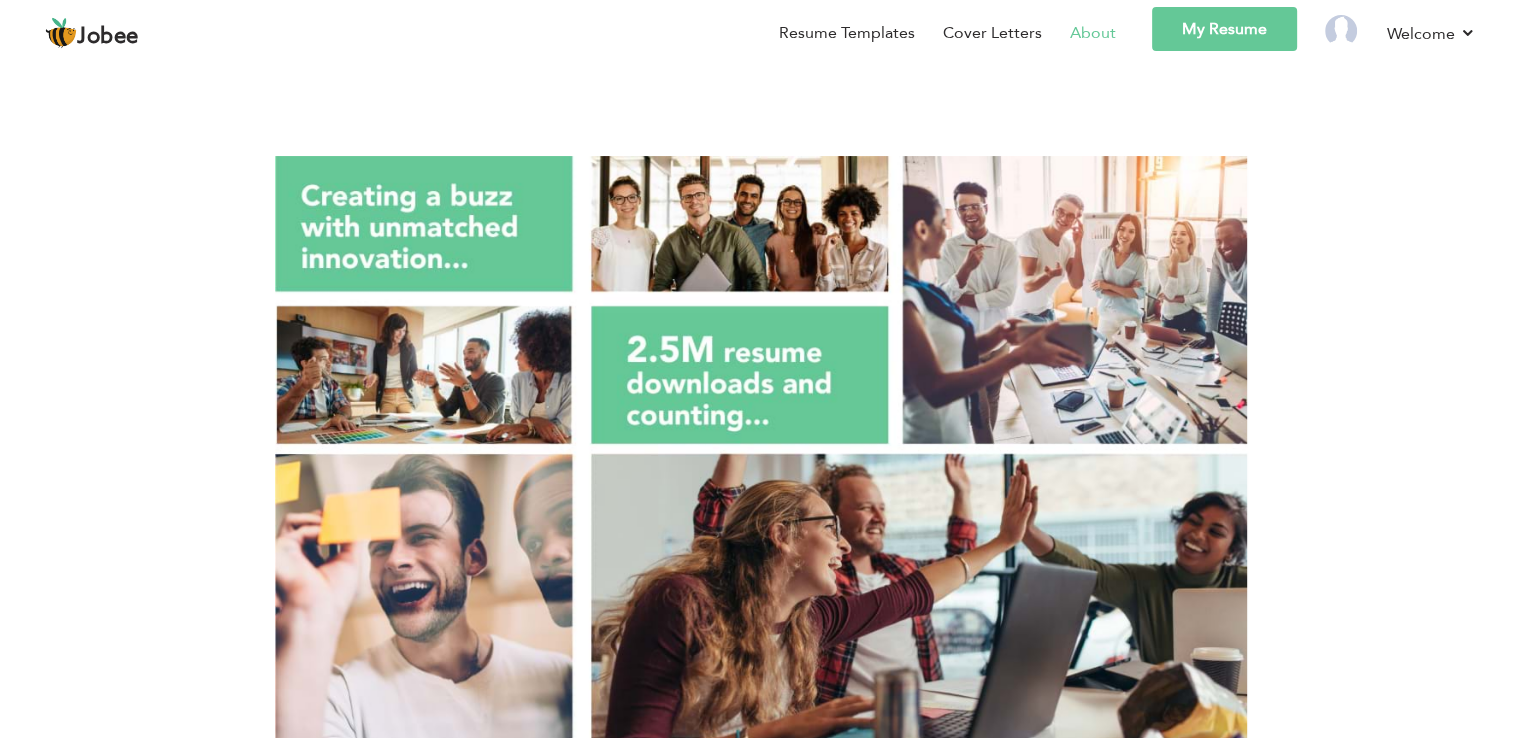 click at bounding box center (761, 449) 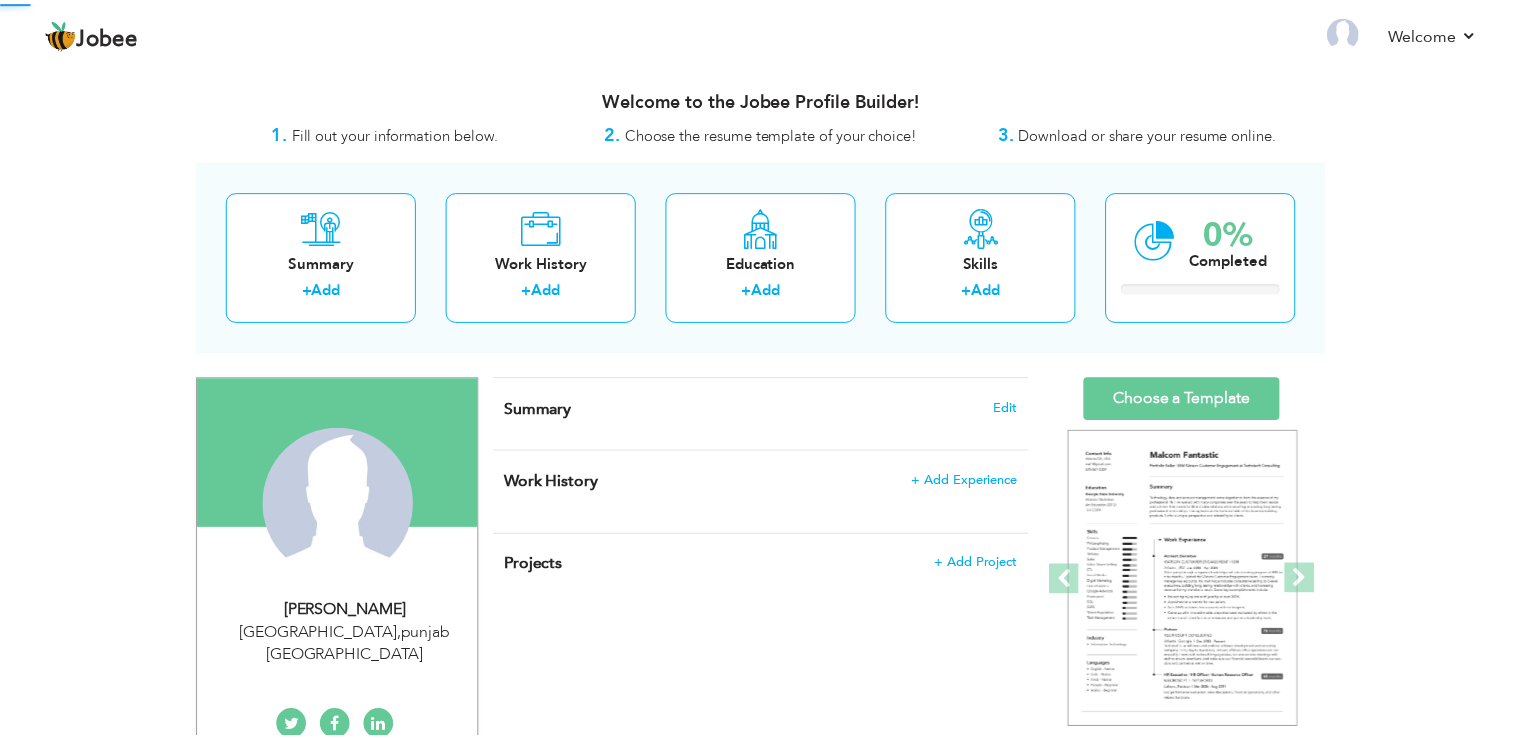scroll, scrollTop: 0, scrollLeft: 0, axis: both 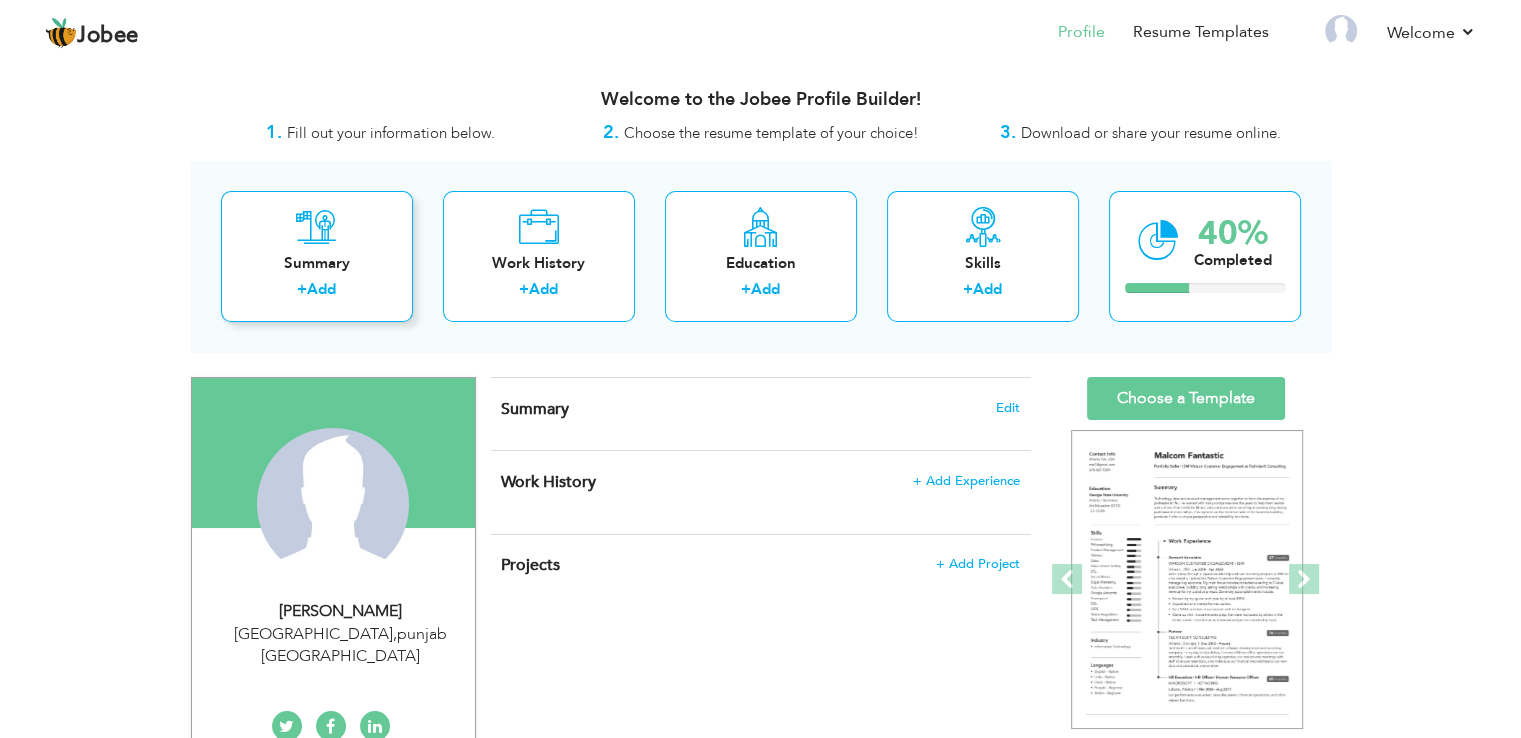 click on "Summary
+  Add" at bounding box center [317, 256] 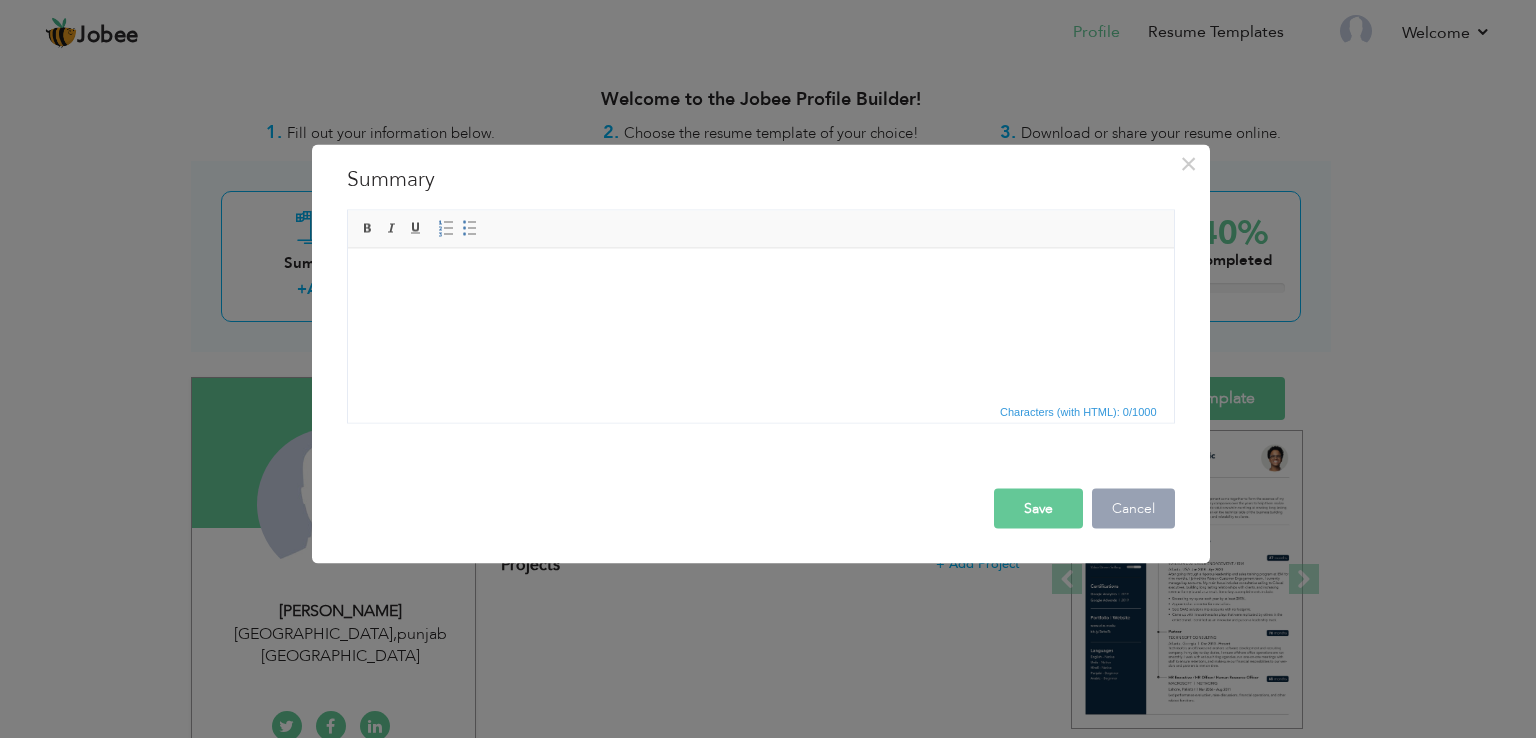 click on "Cancel" at bounding box center (1133, 509) 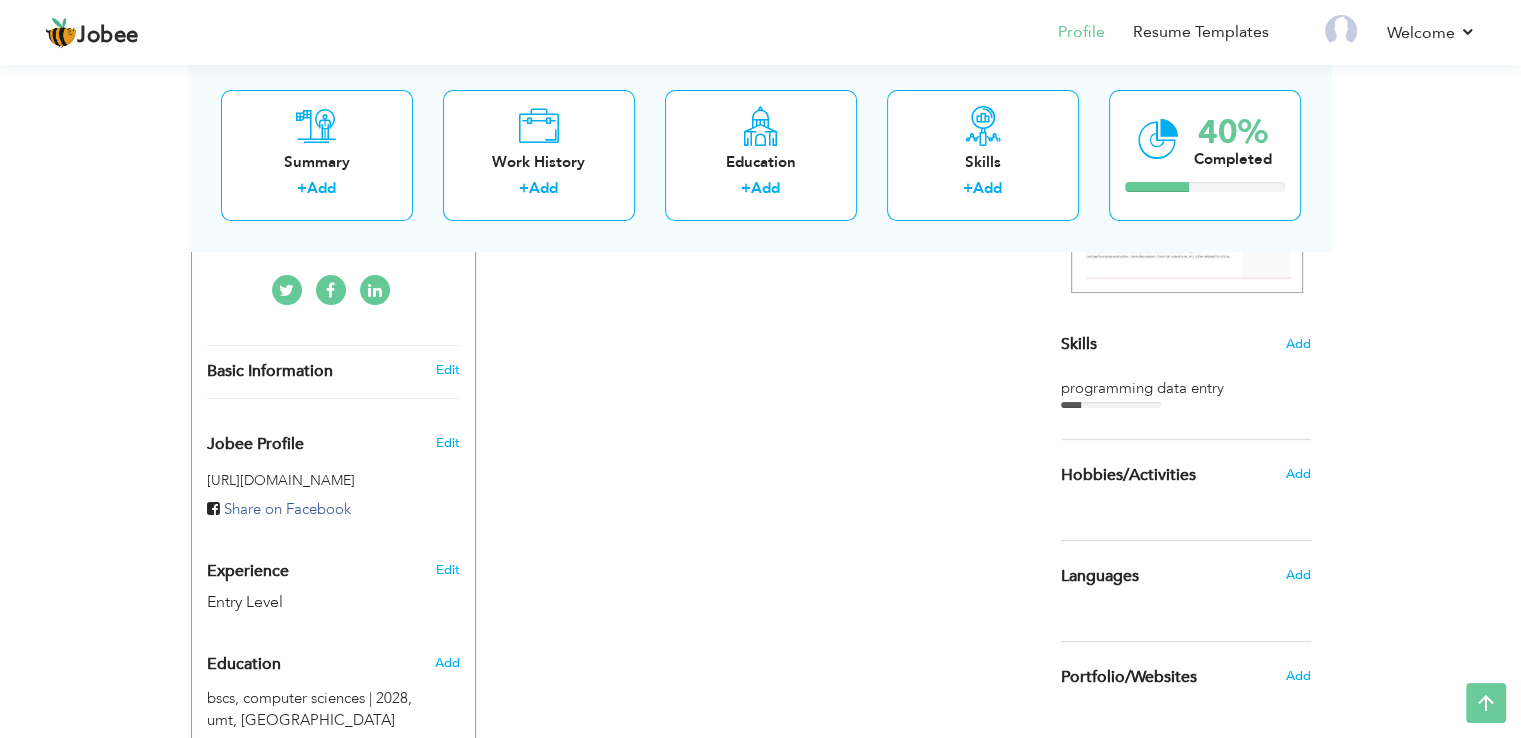 scroll, scrollTop: 0, scrollLeft: 0, axis: both 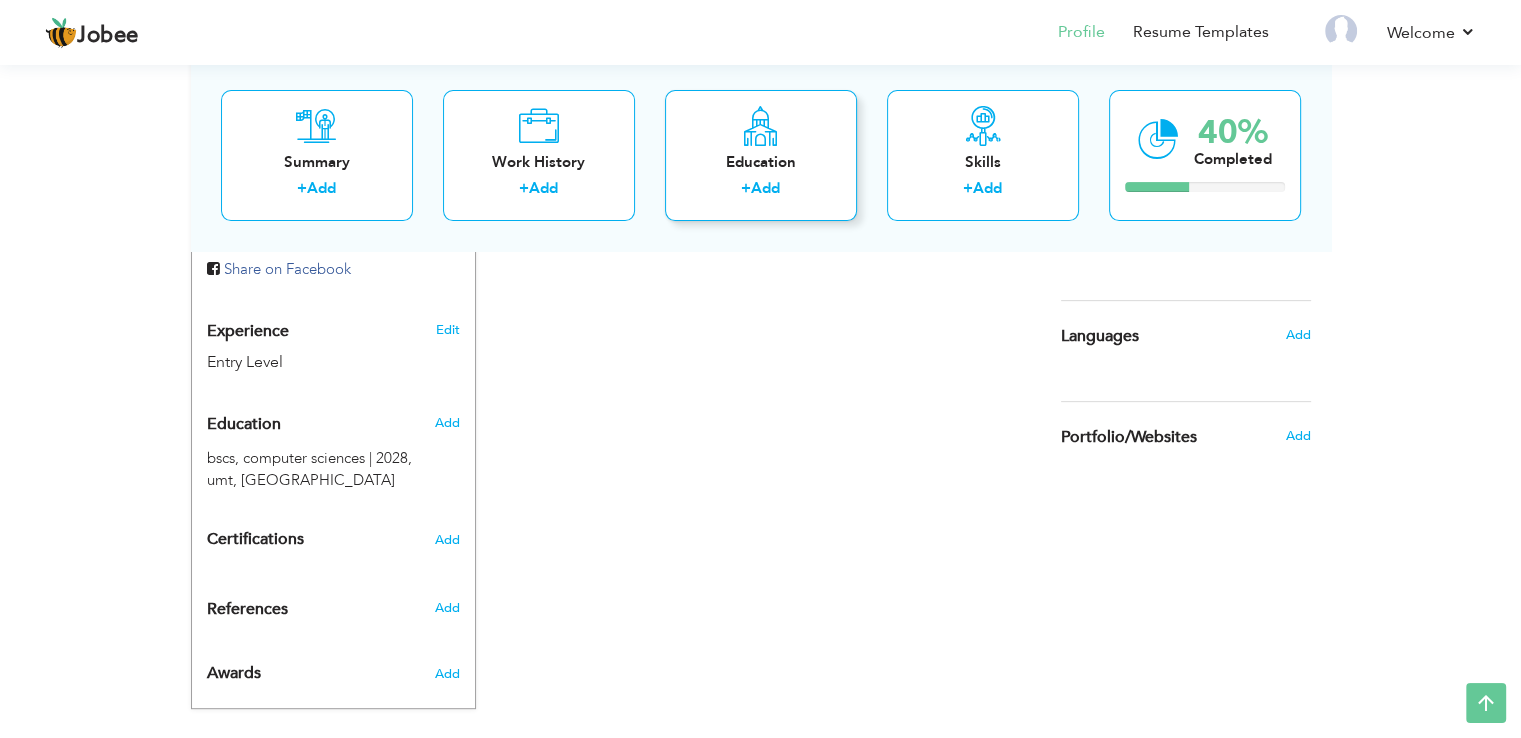 click on "Education" at bounding box center [761, 162] 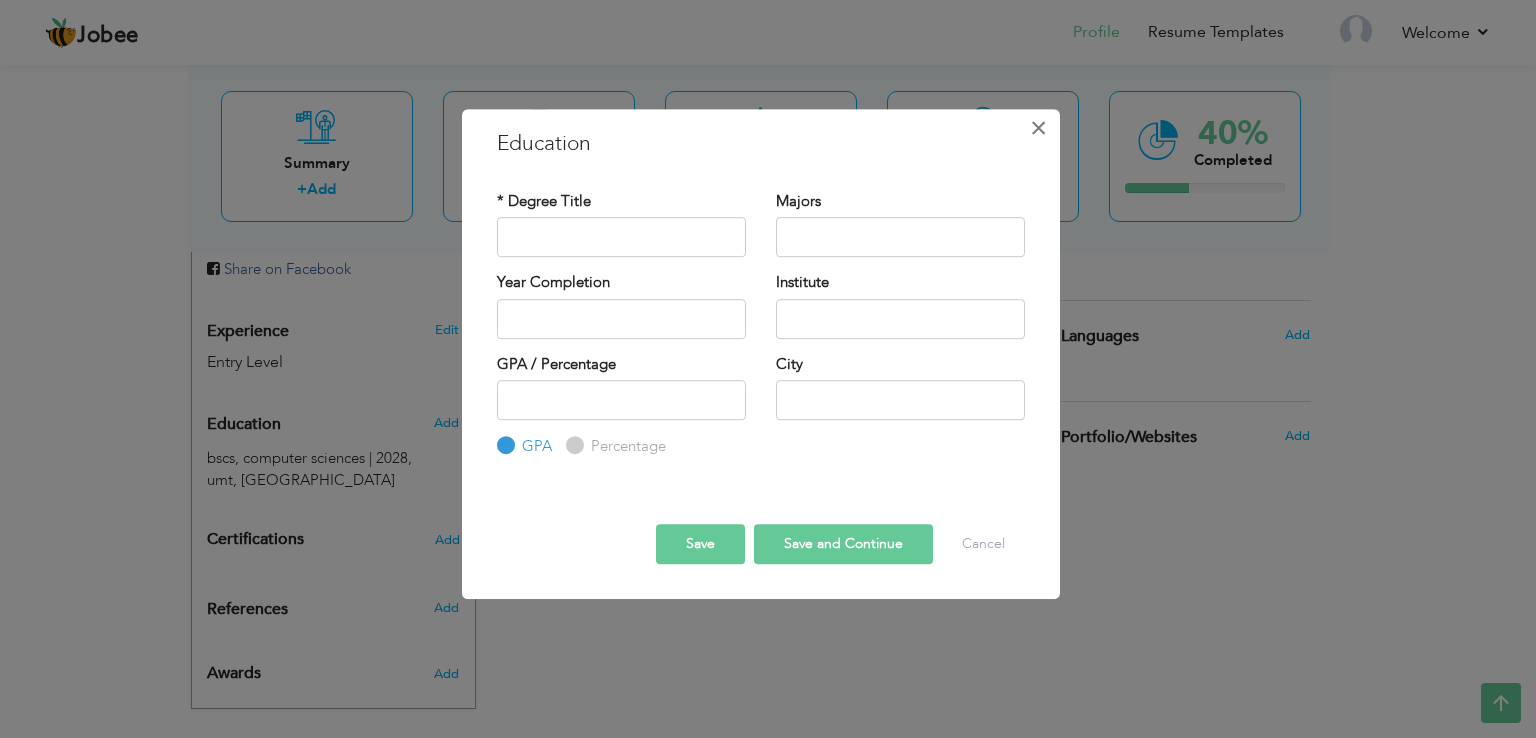 click on "×" at bounding box center (1038, 128) 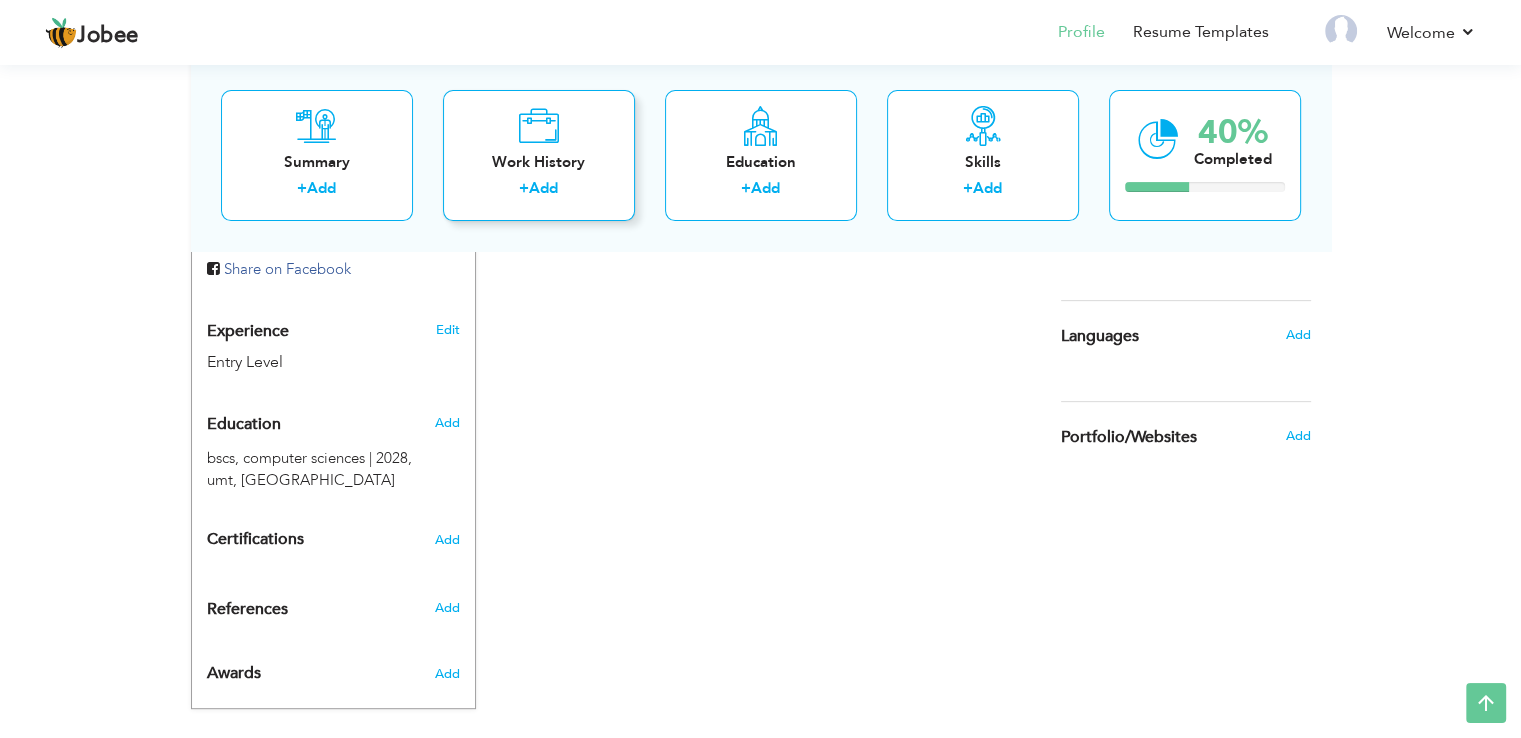 click on "Work History" at bounding box center [539, 162] 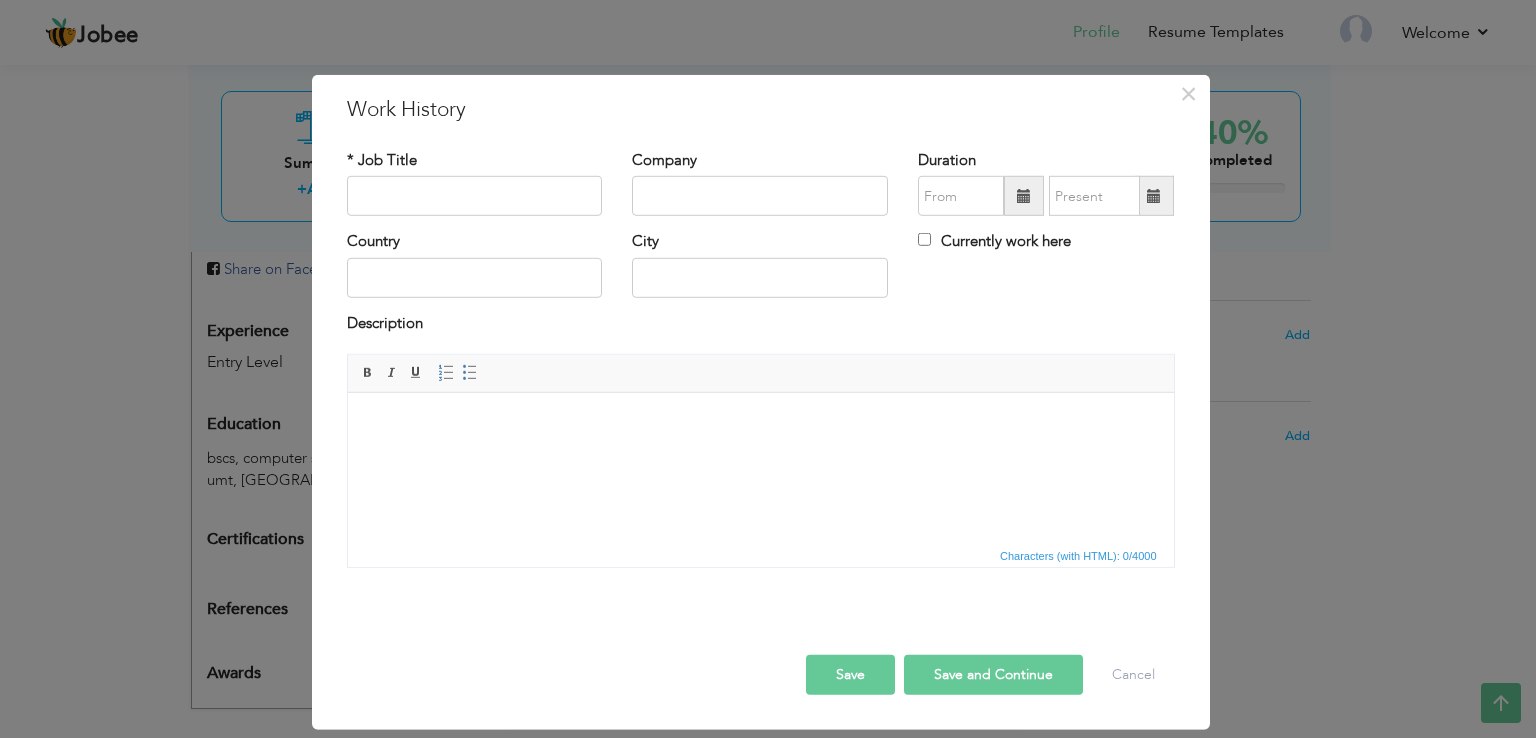click at bounding box center (760, 423) 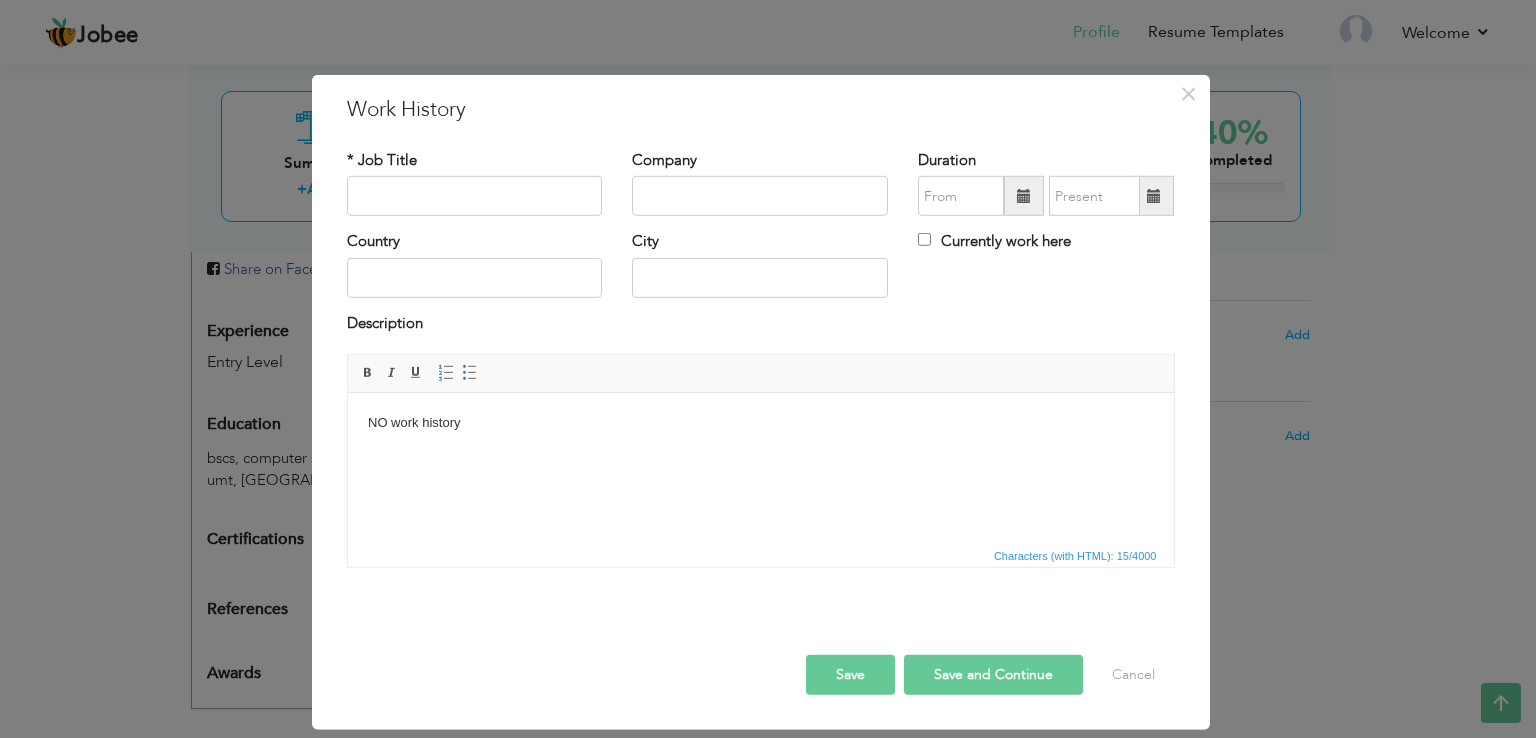 click on "Save and Continue" at bounding box center (993, 675) 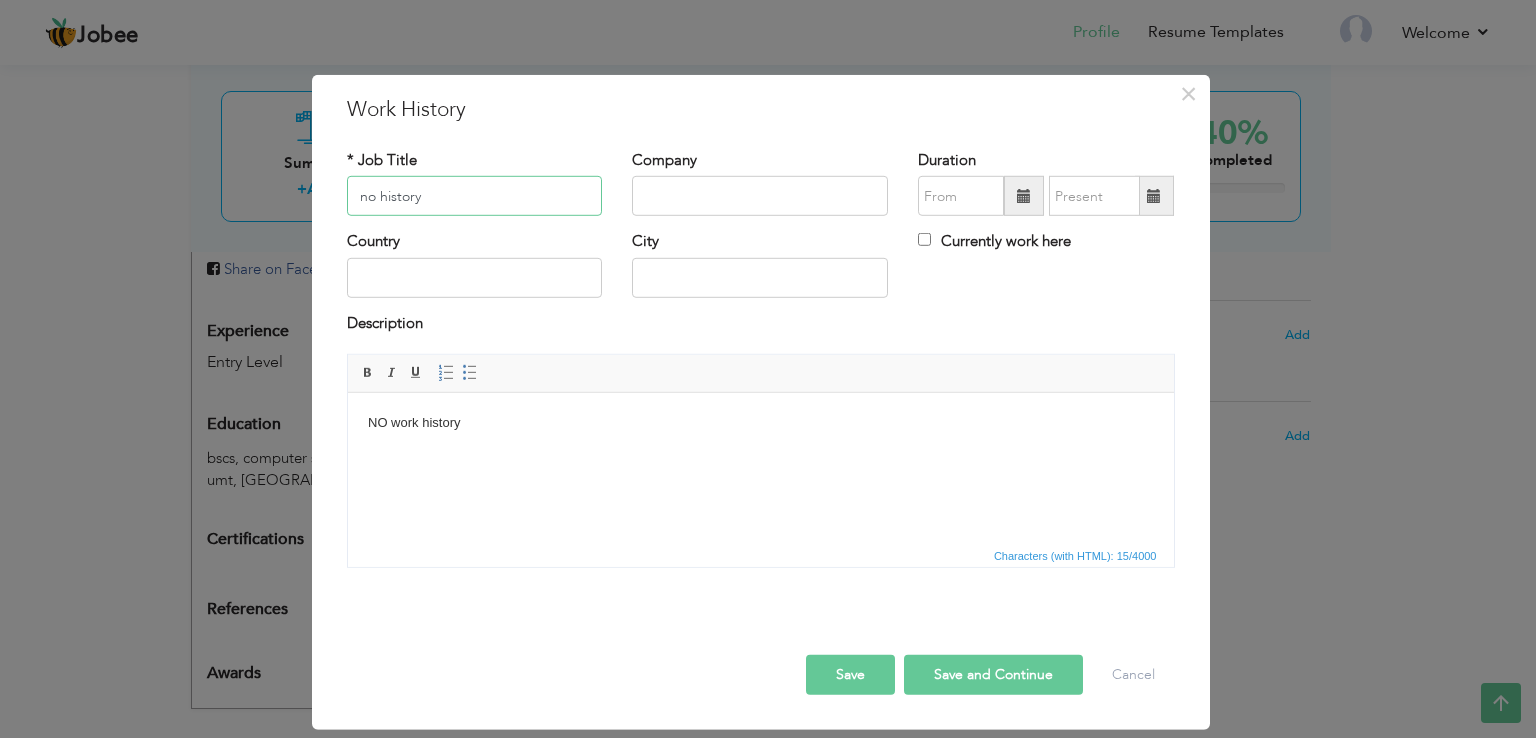 type on "no history" 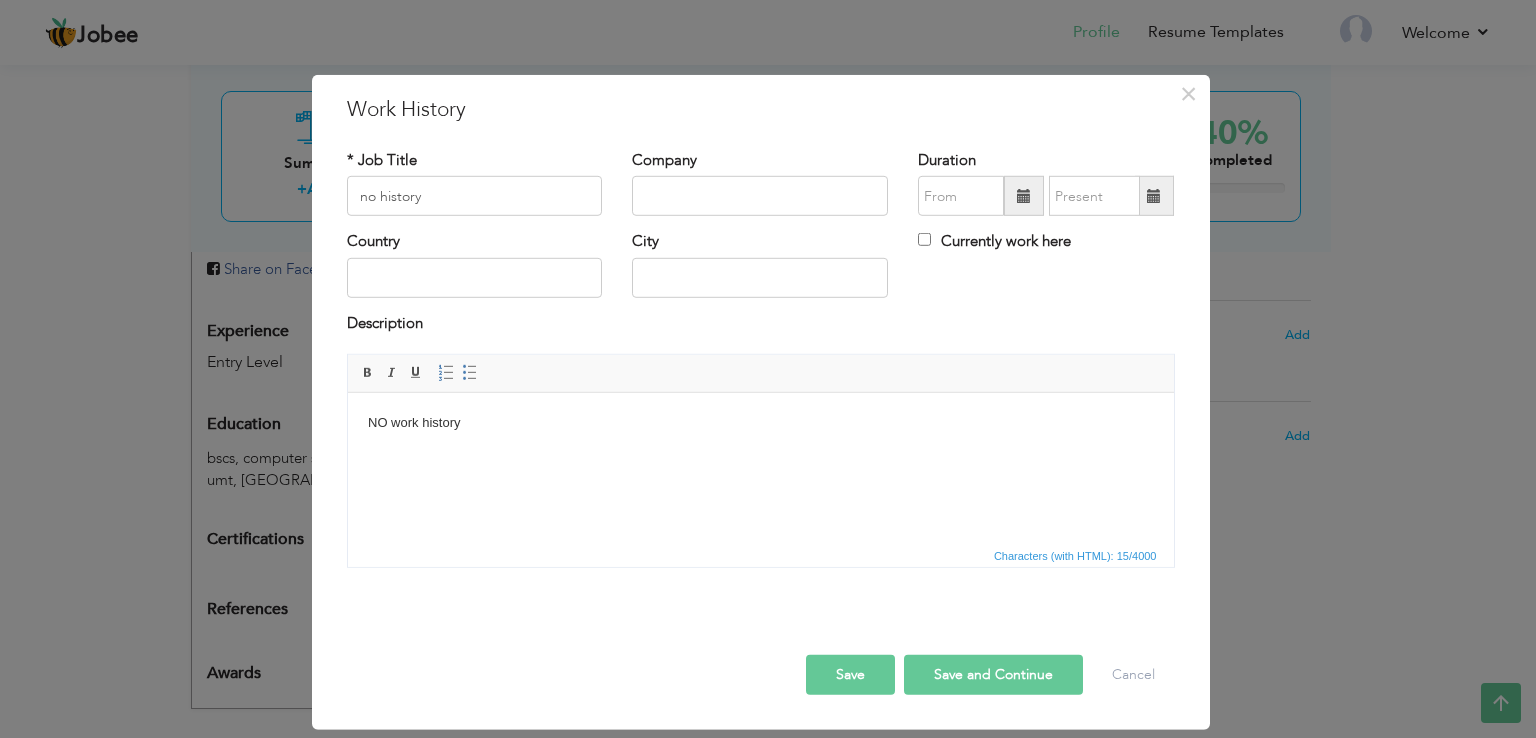 click on "Save and Continue" at bounding box center (993, 675) 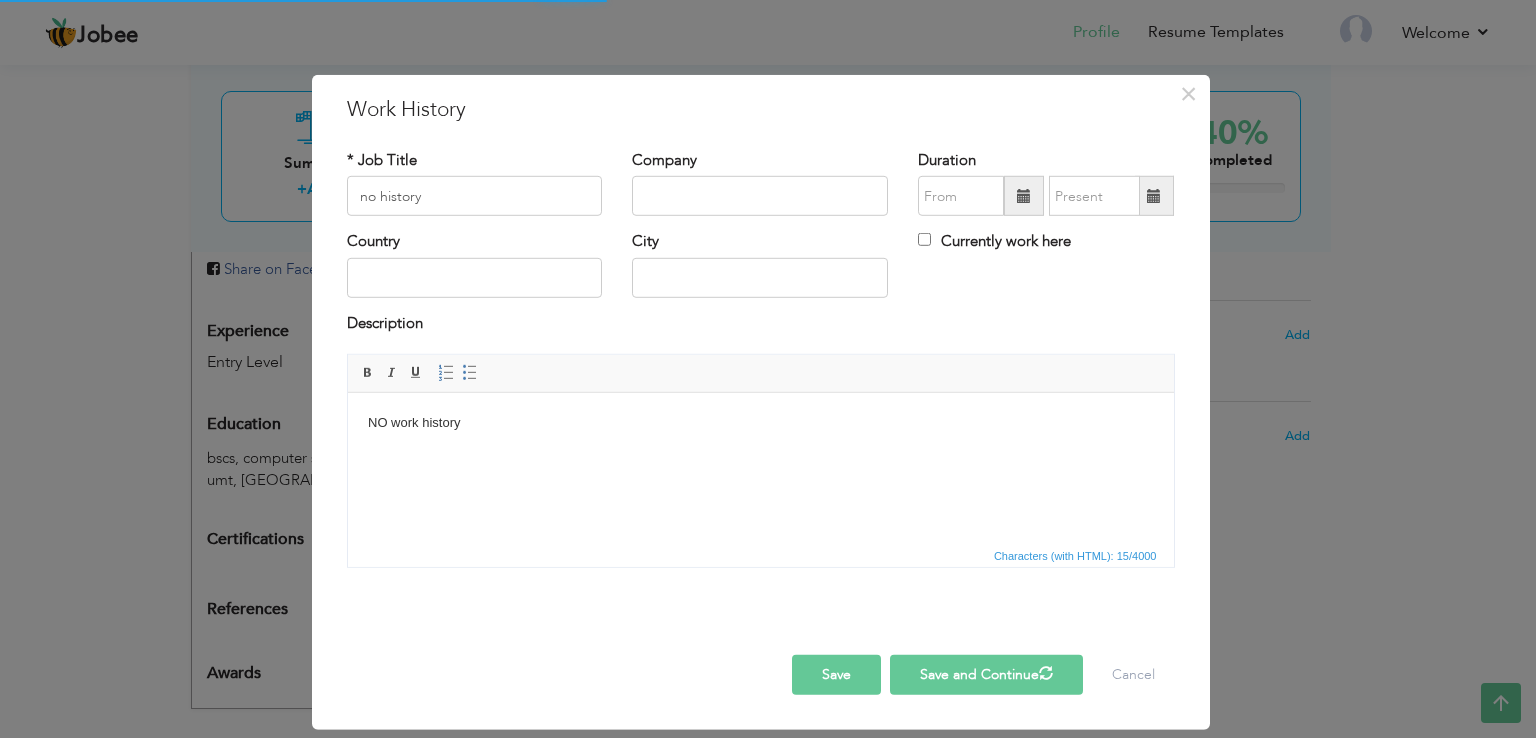 type 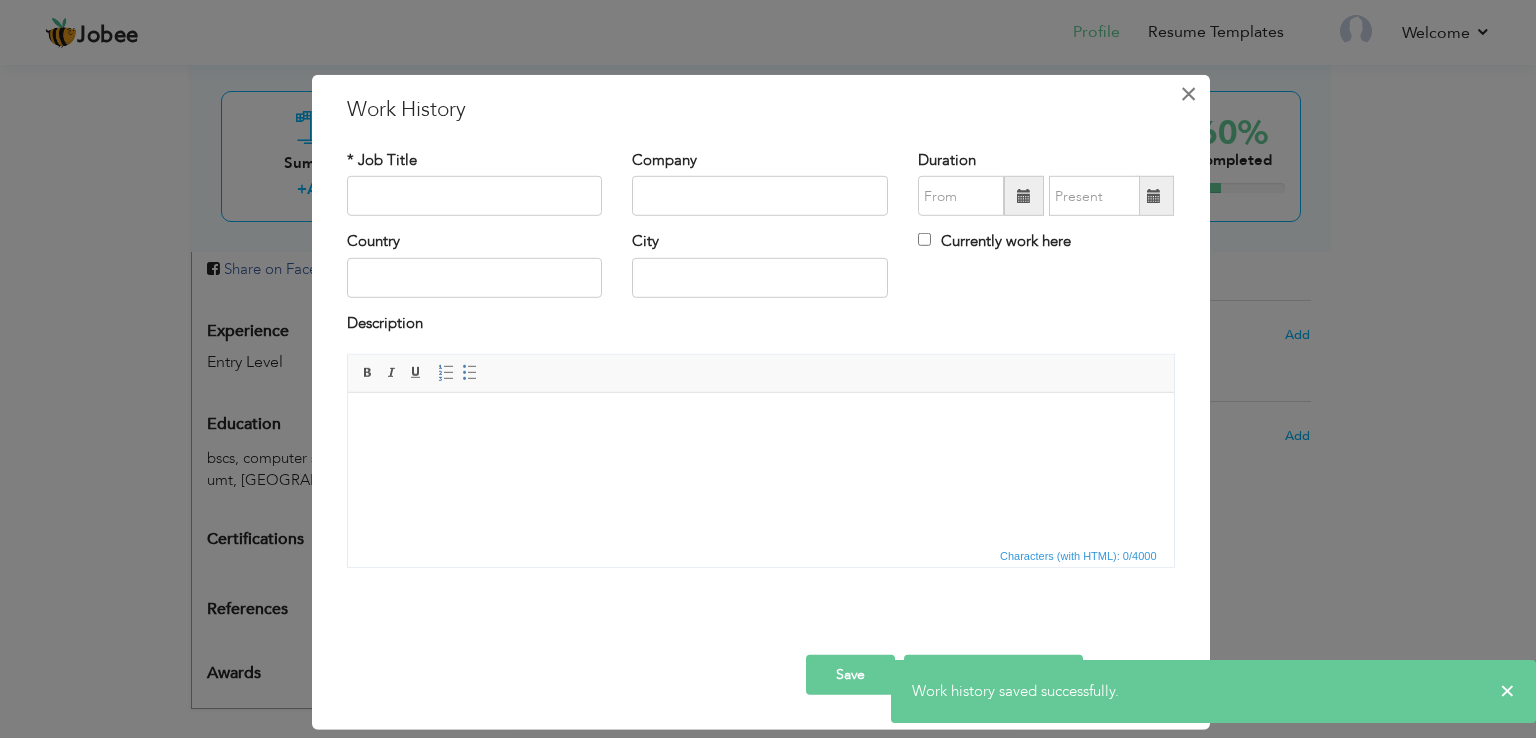 click on "×" at bounding box center [1188, 94] 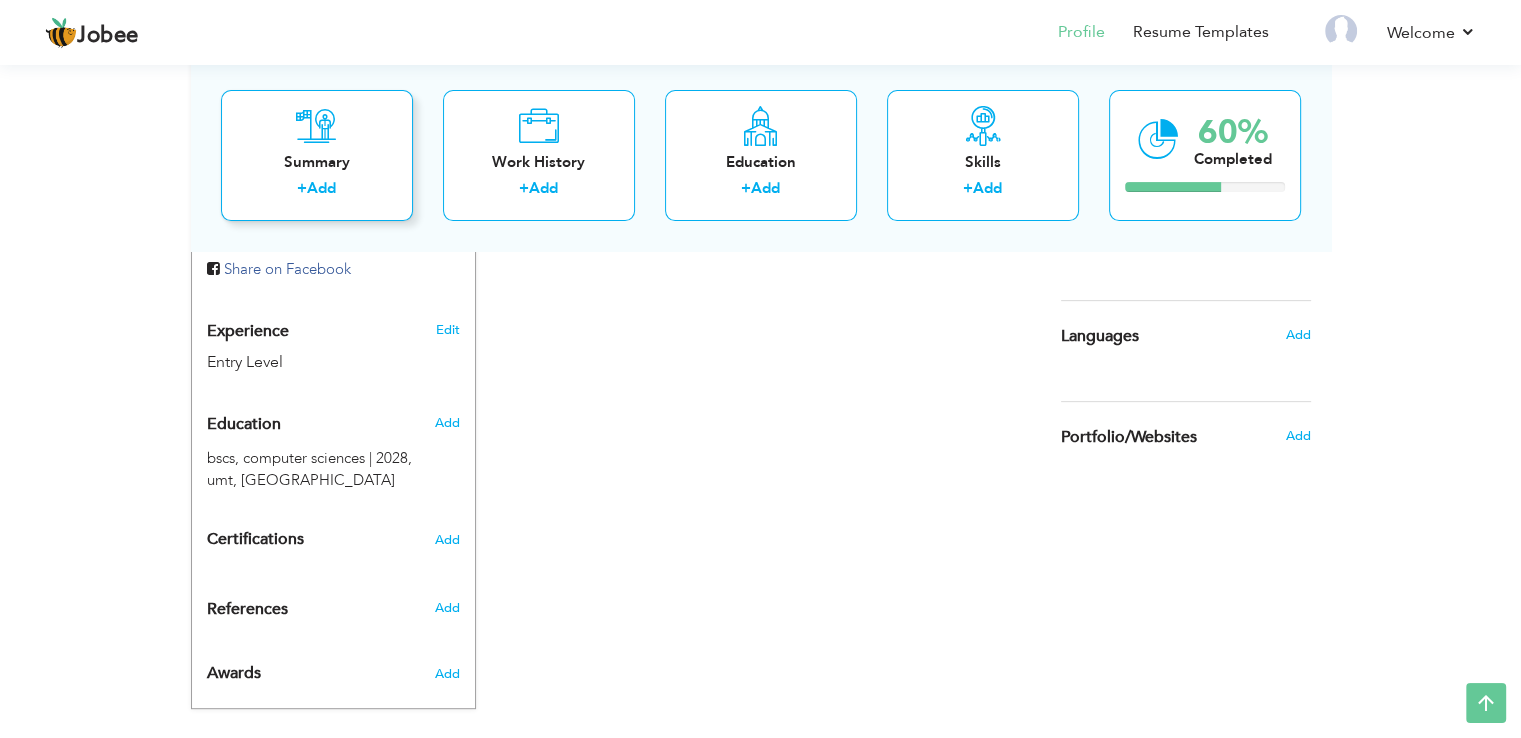 click on "Add" at bounding box center (321, 189) 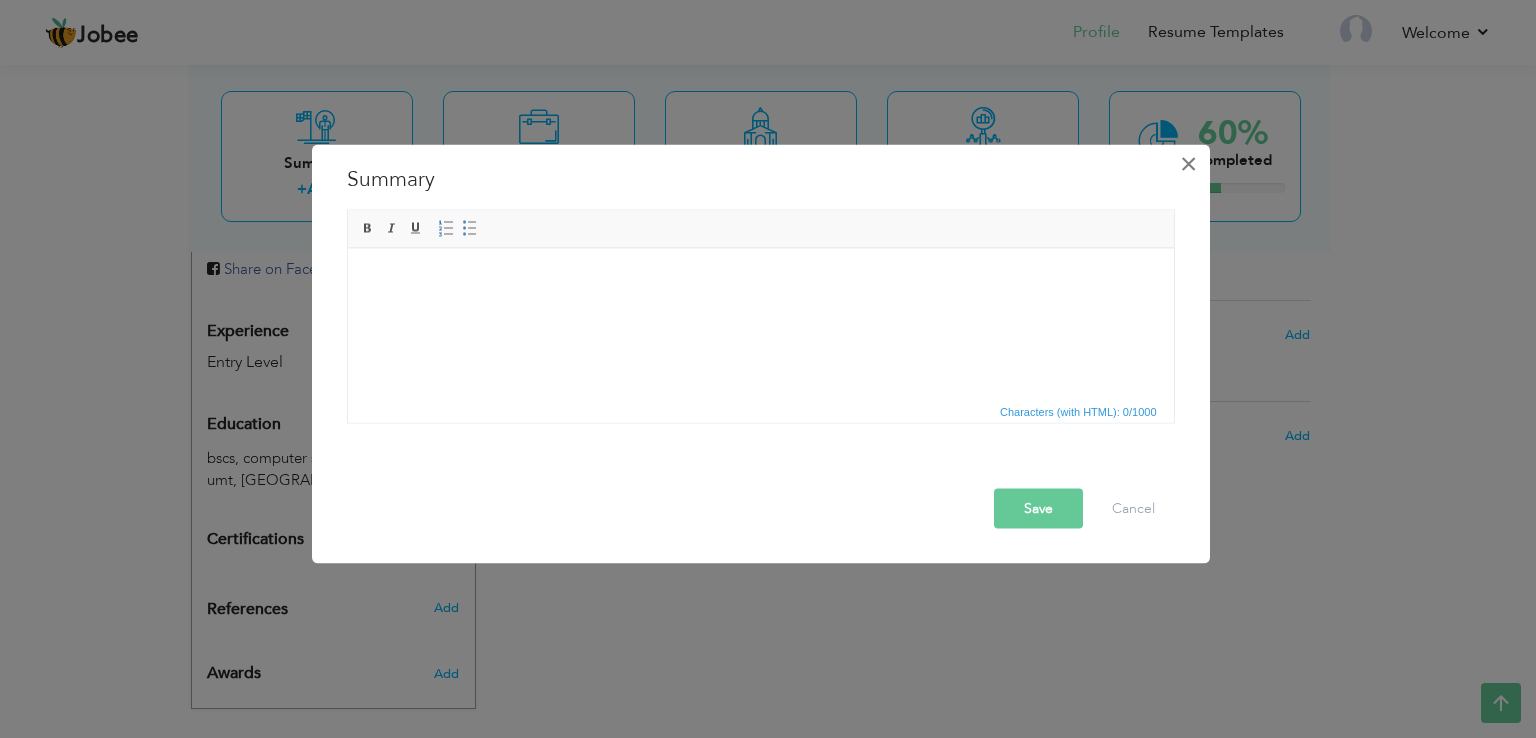 click on "×" at bounding box center [1188, 164] 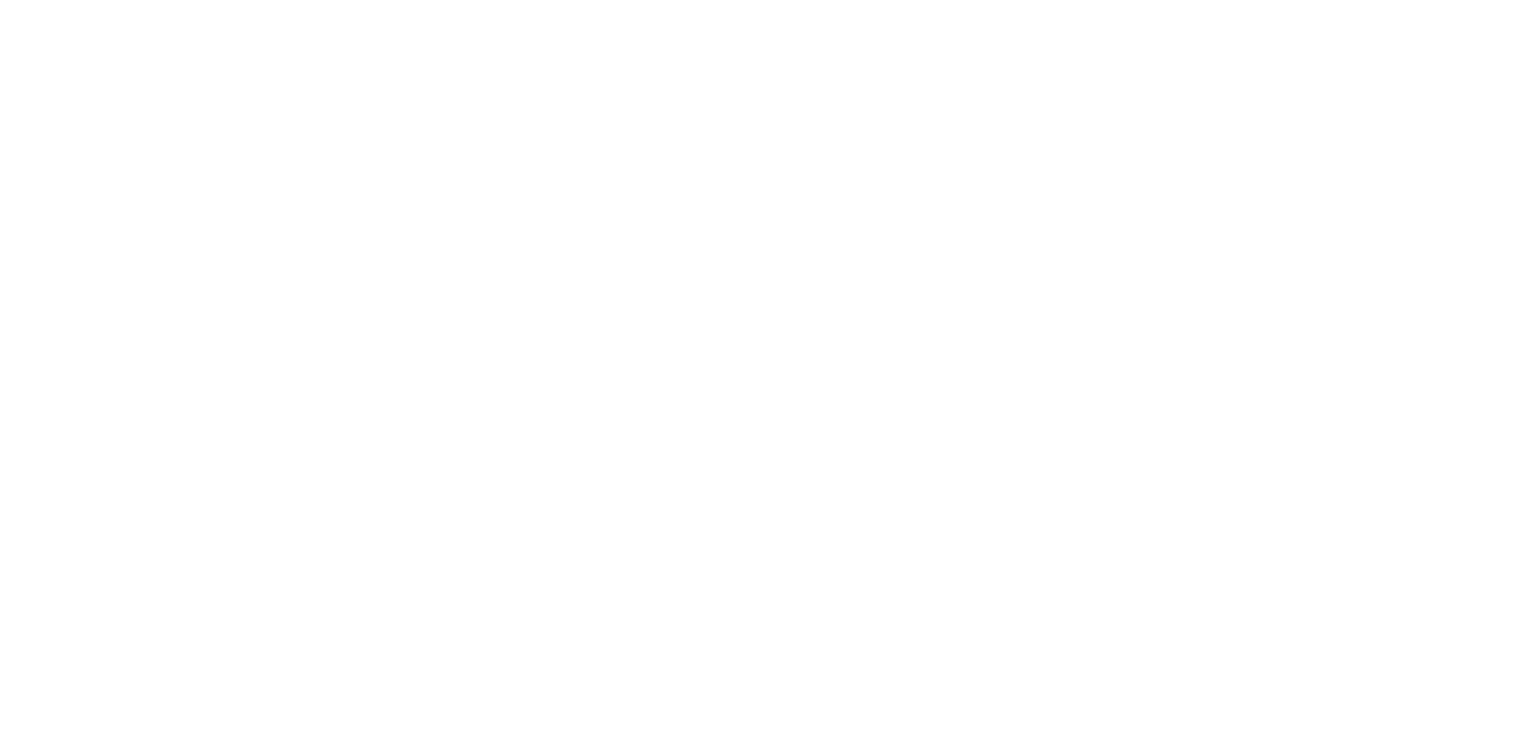 scroll, scrollTop: 0, scrollLeft: 0, axis: both 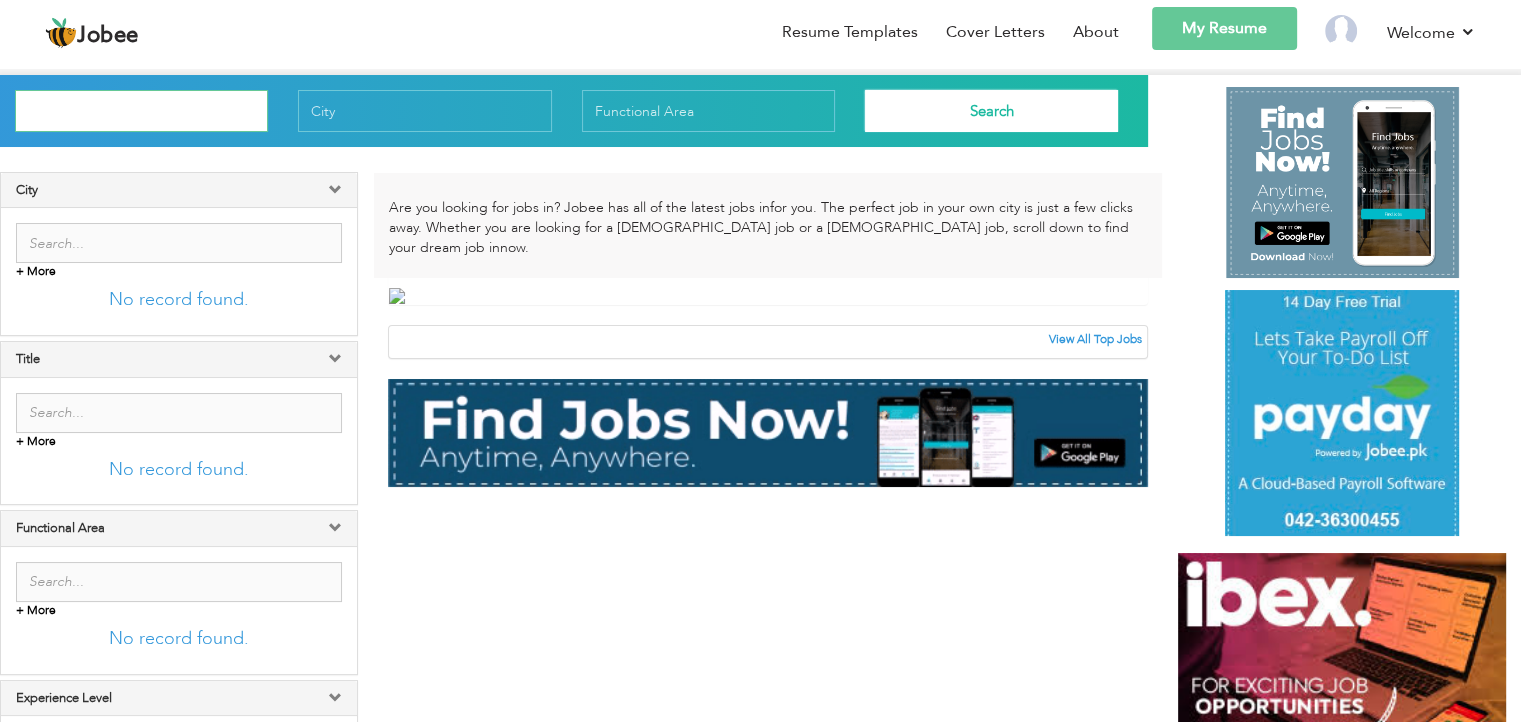 click at bounding box center [141, 111] 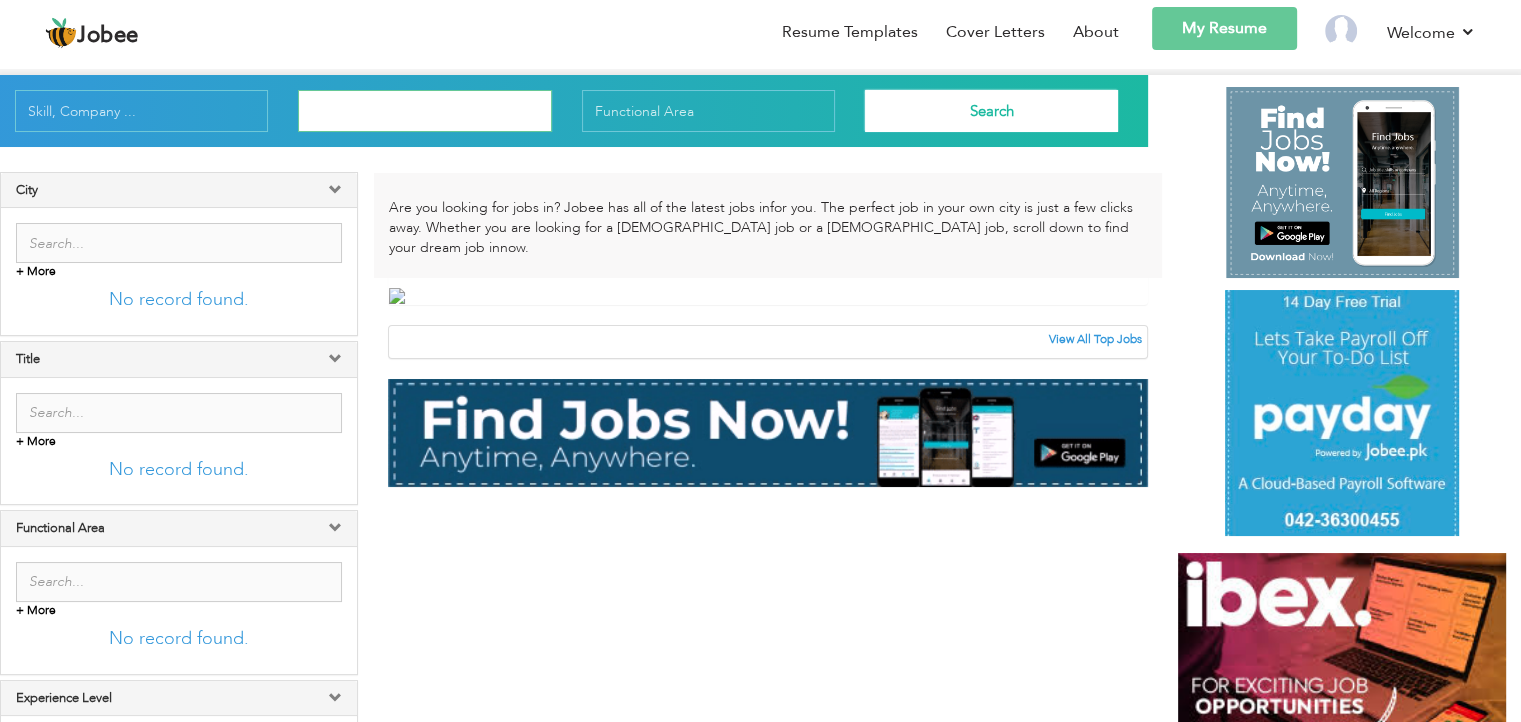 click at bounding box center (424, 111) 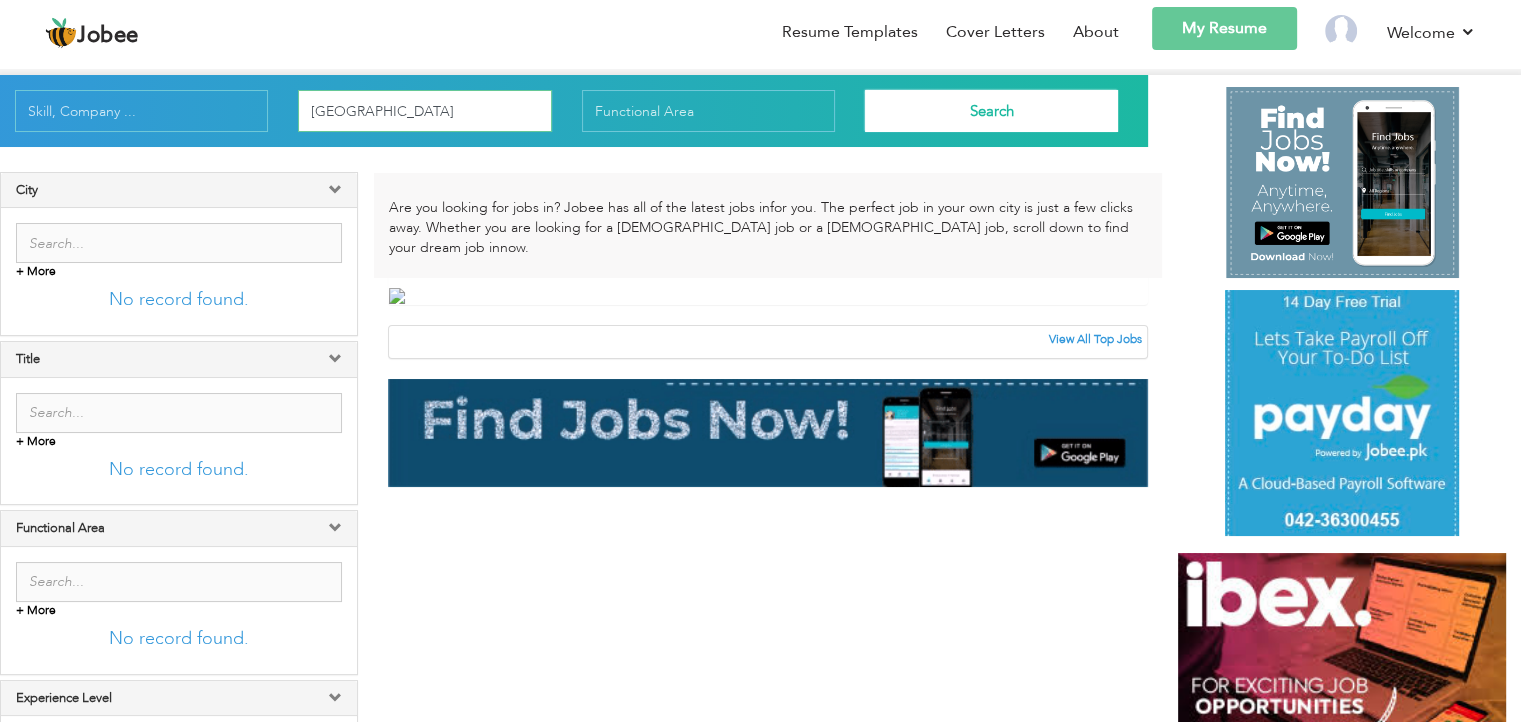 type on "[GEOGRAPHIC_DATA]" 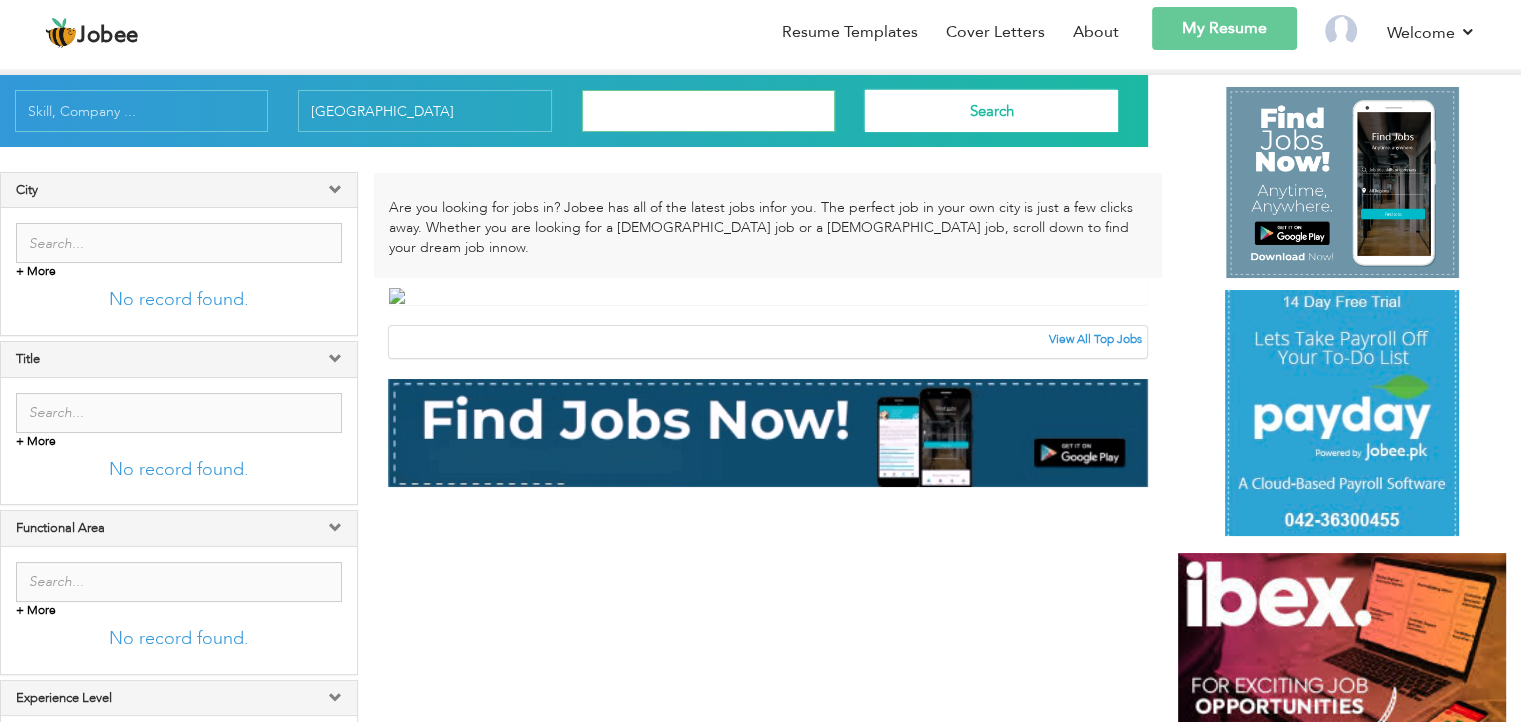 click at bounding box center (708, 111) 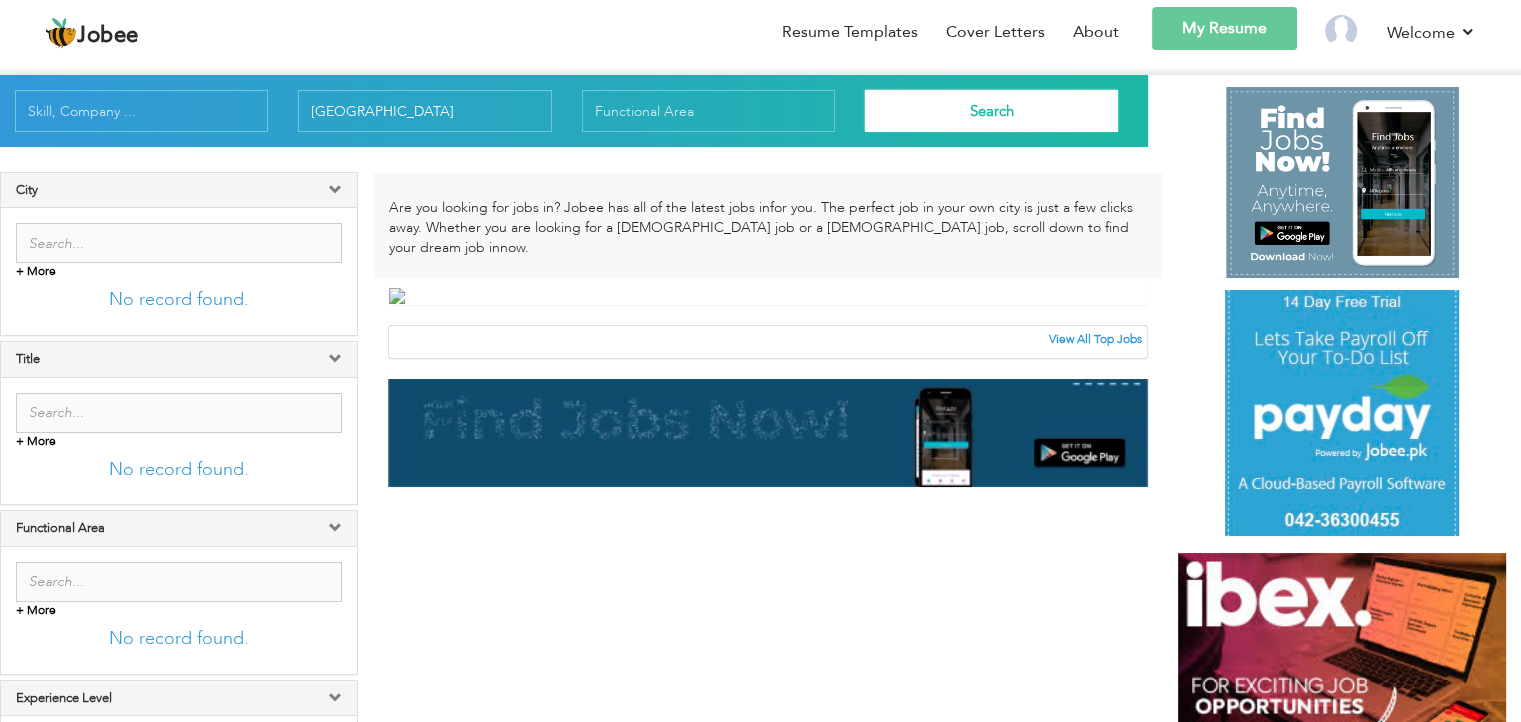 click on "City" at bounding box center [27, 190] 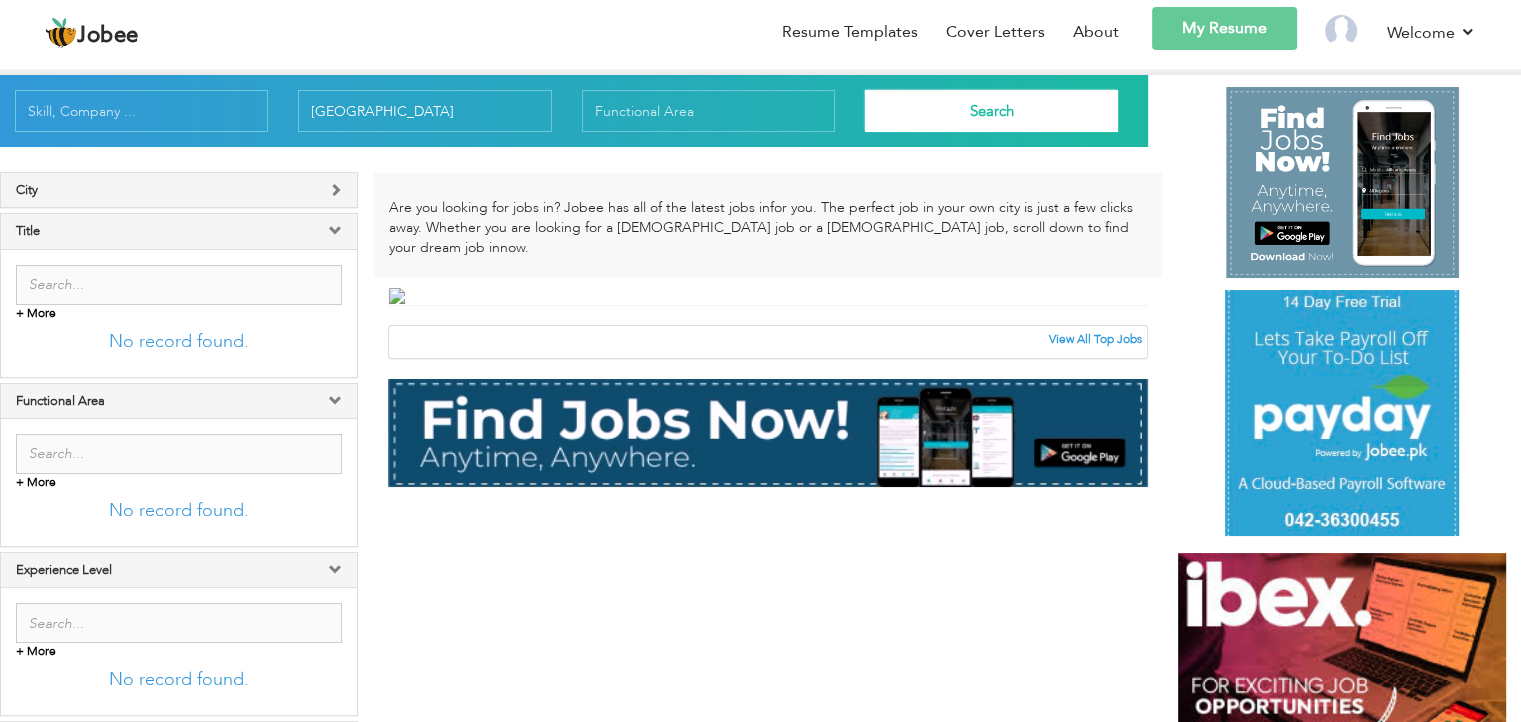 click on "City" at bounding box center [27, 190] 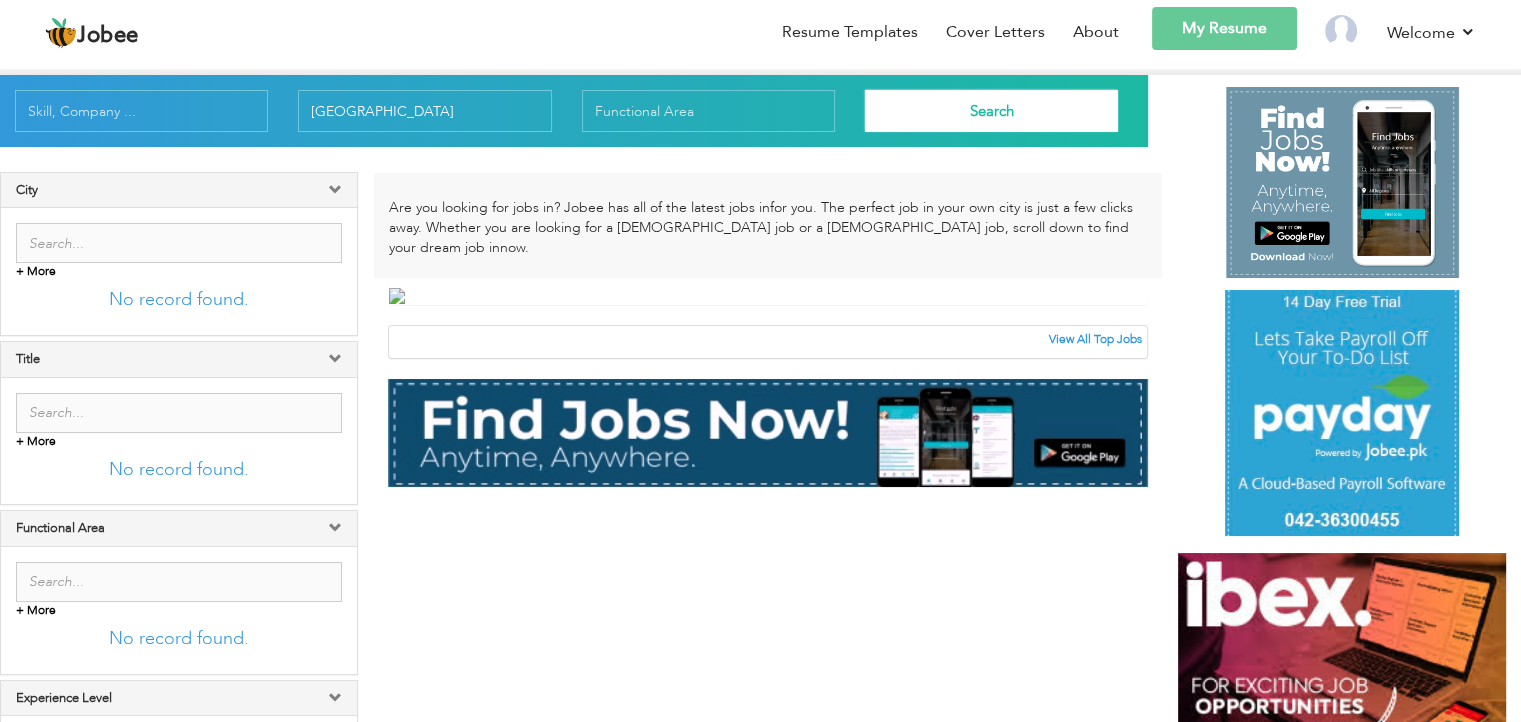click at bounding box center [179, 243] 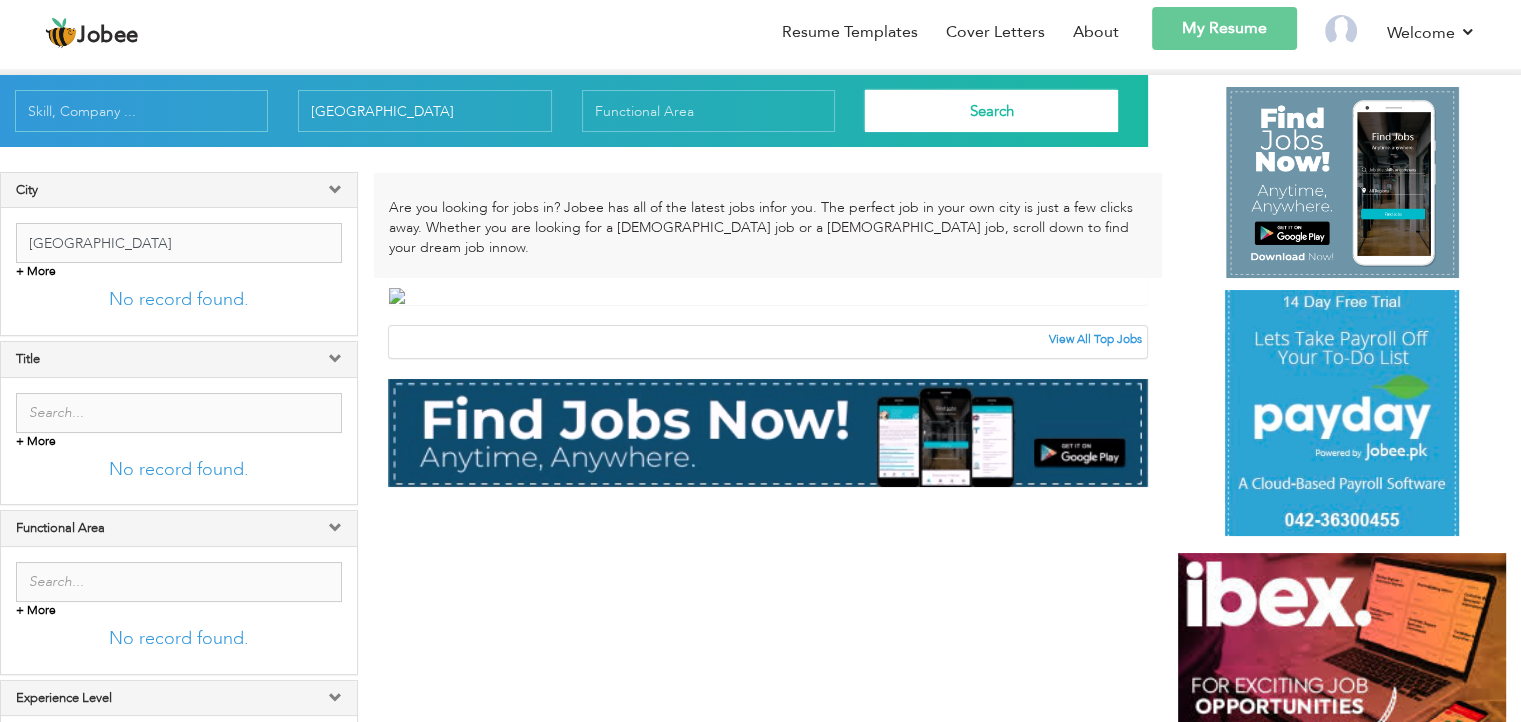 type on "[GEOGRAPHIC_DATA]" 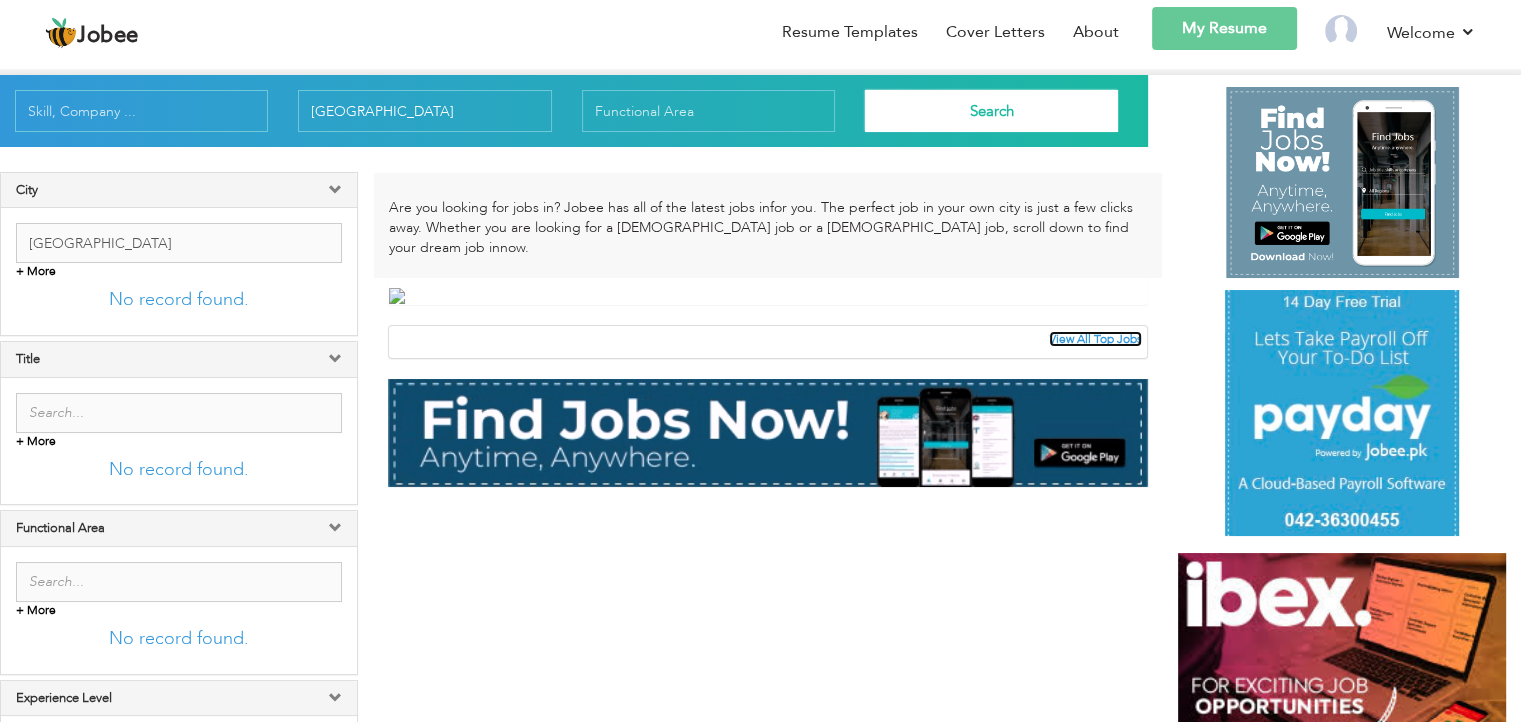 click on "View All Top Jobs" at bounding box center (1095, 339) 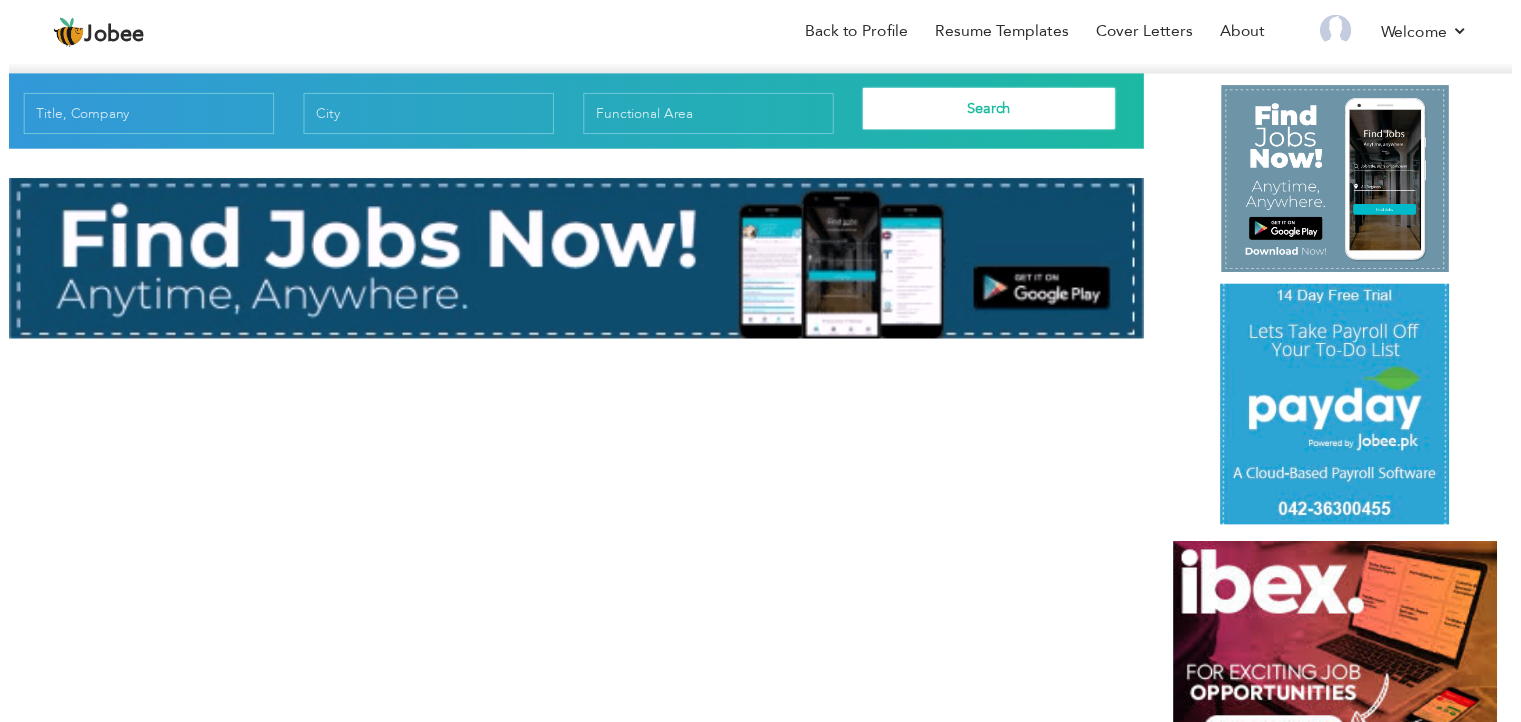 scroll, scrollTop: 0, scrollLeft: 0, axis: both 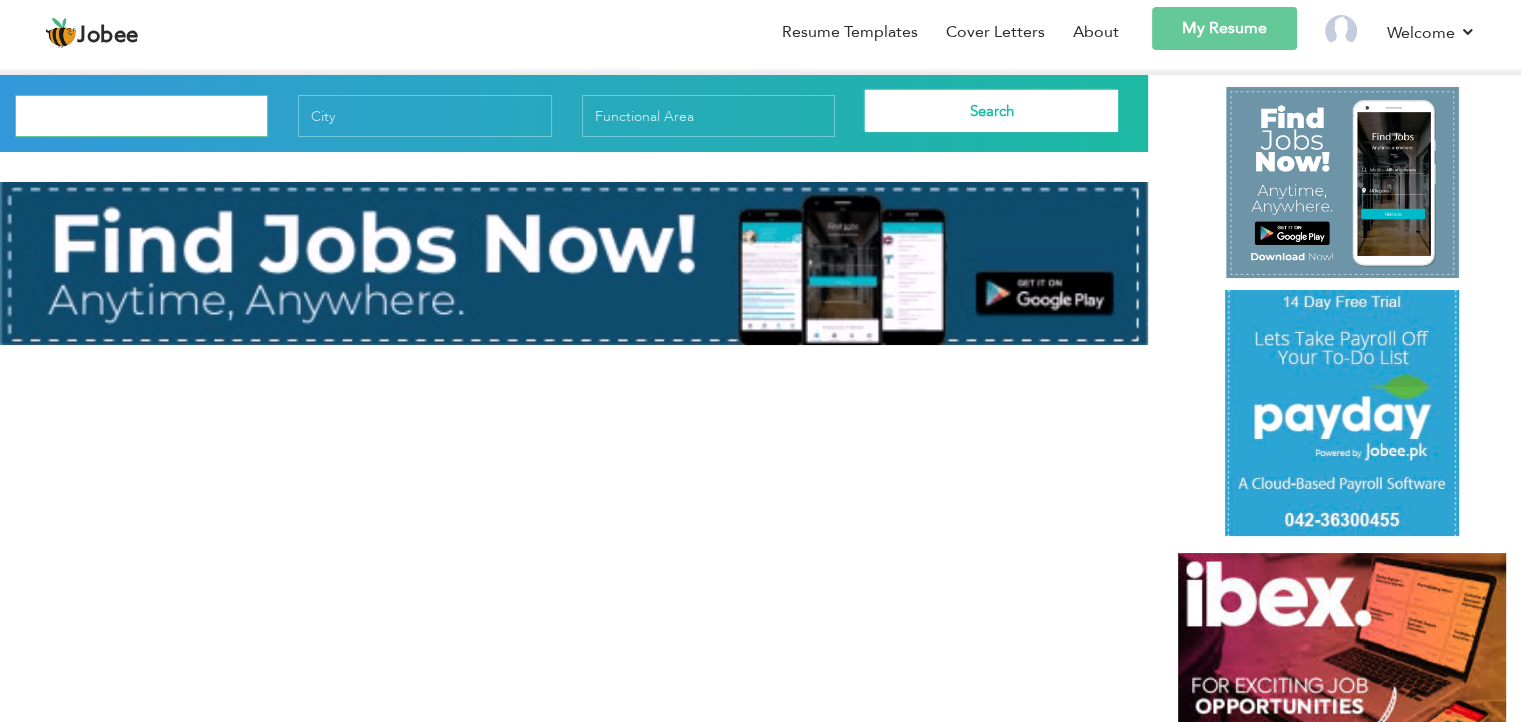 click at bounding box center (141, 116) 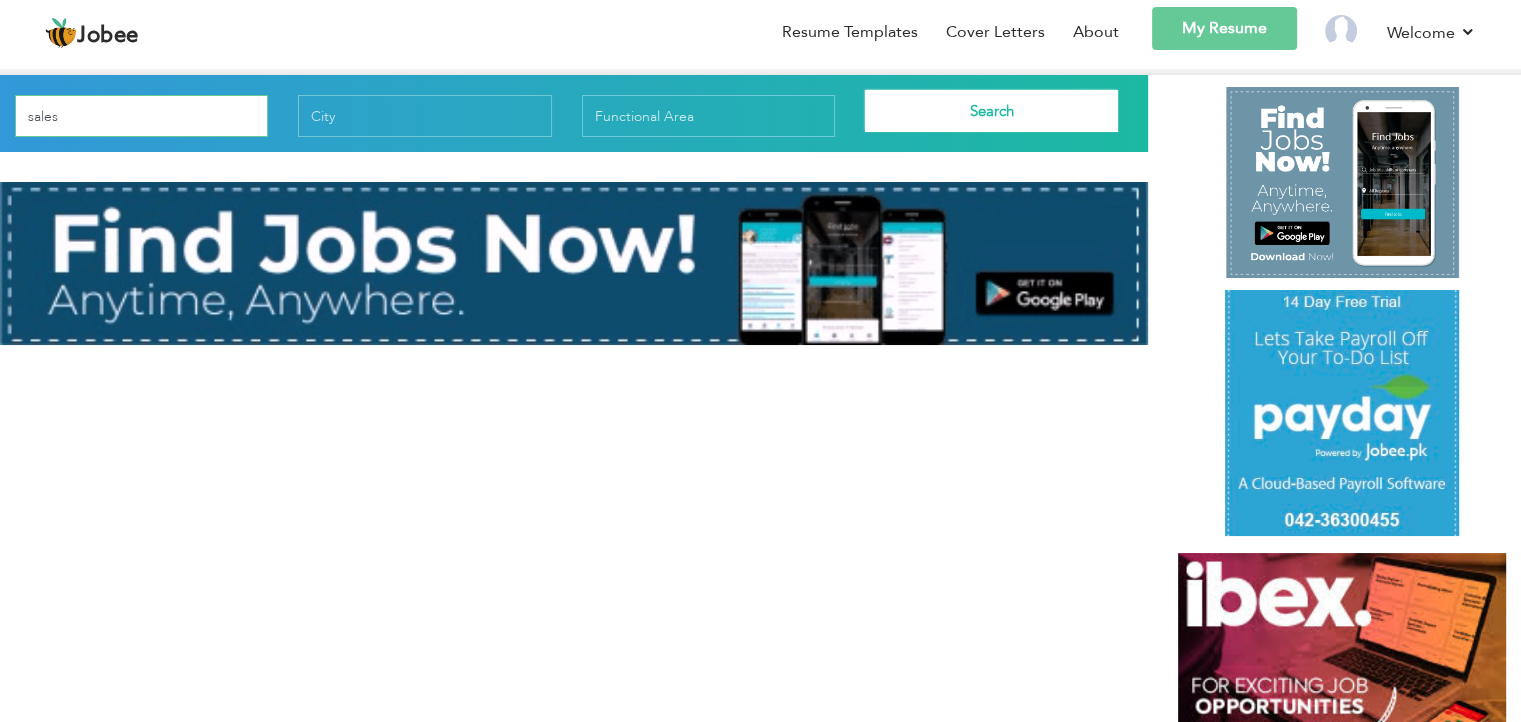 type on "sales" 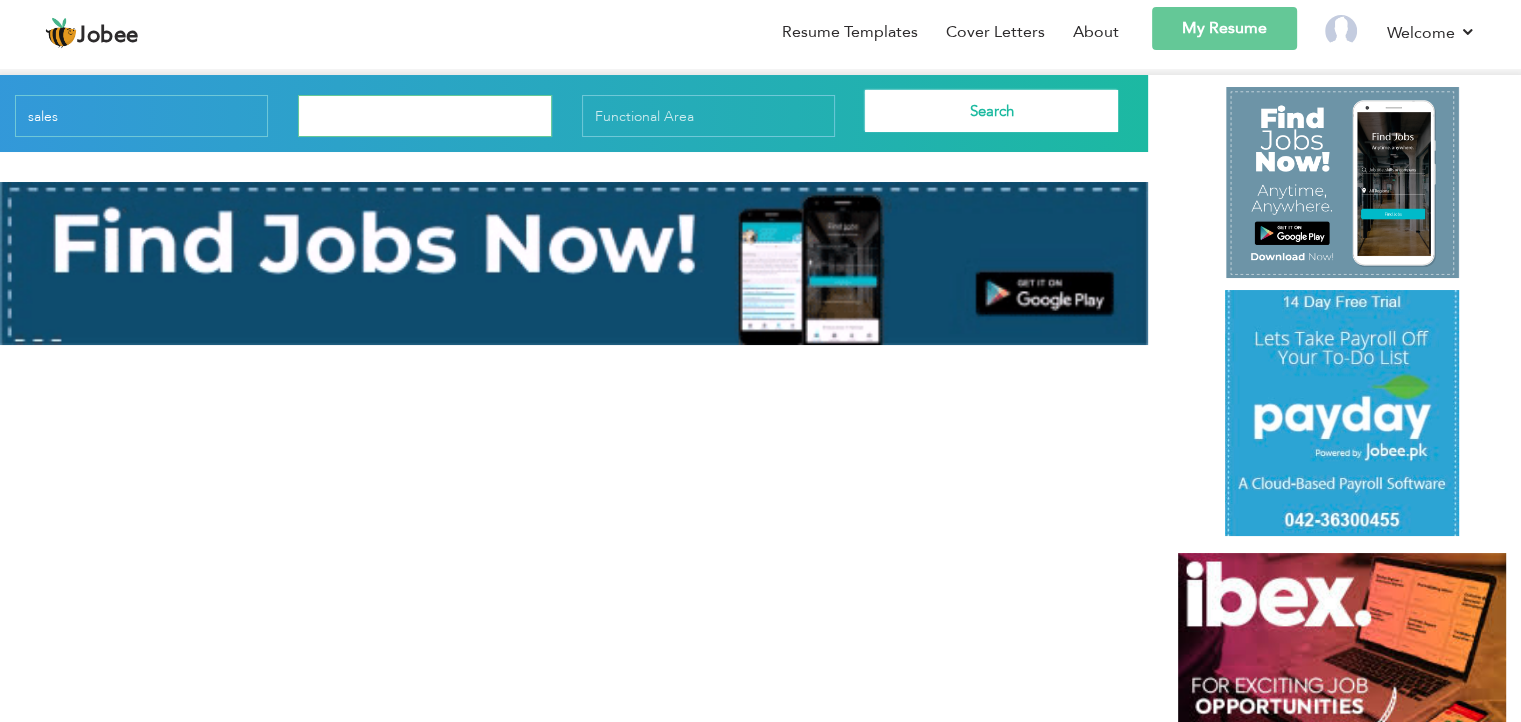 click at bounding box center [424, 116] 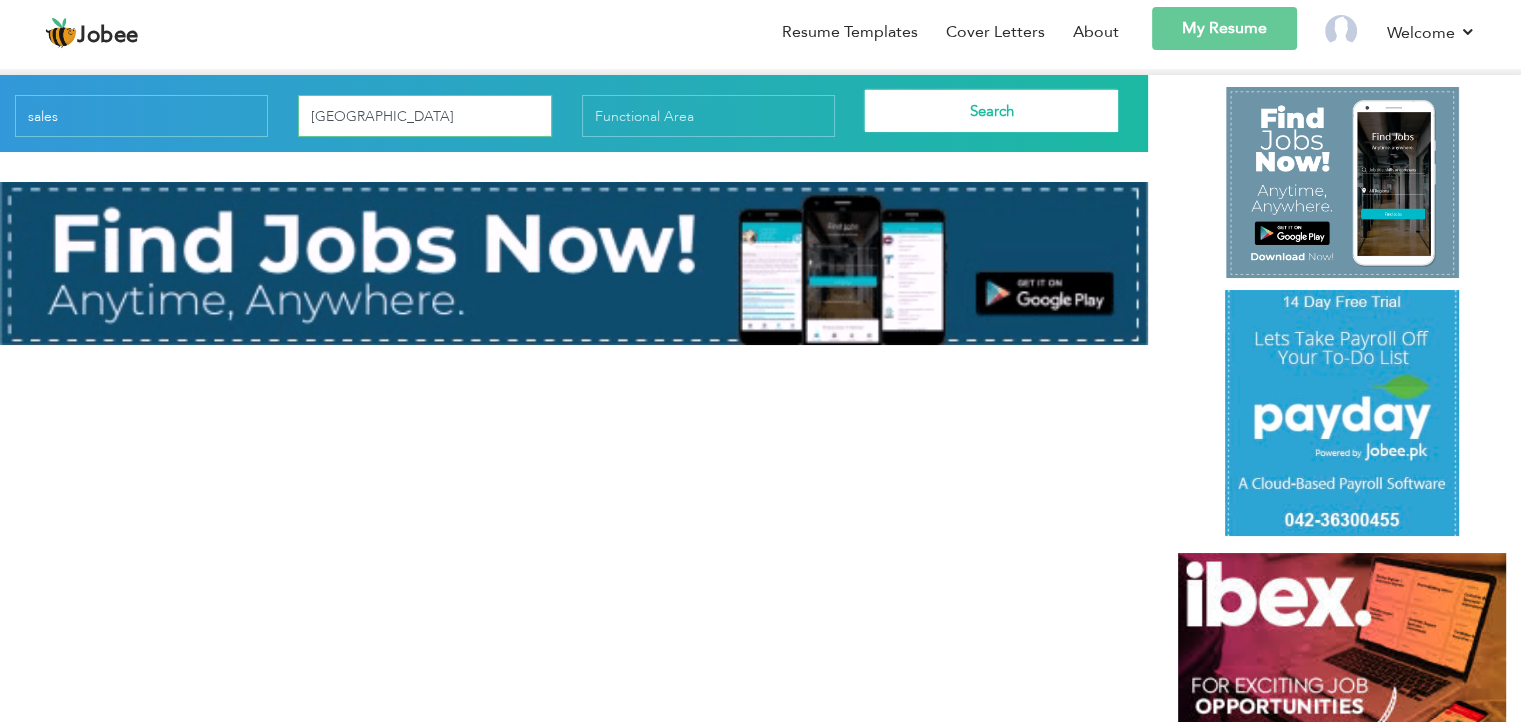 type on "[GEOGRAPHIC_DATA]" 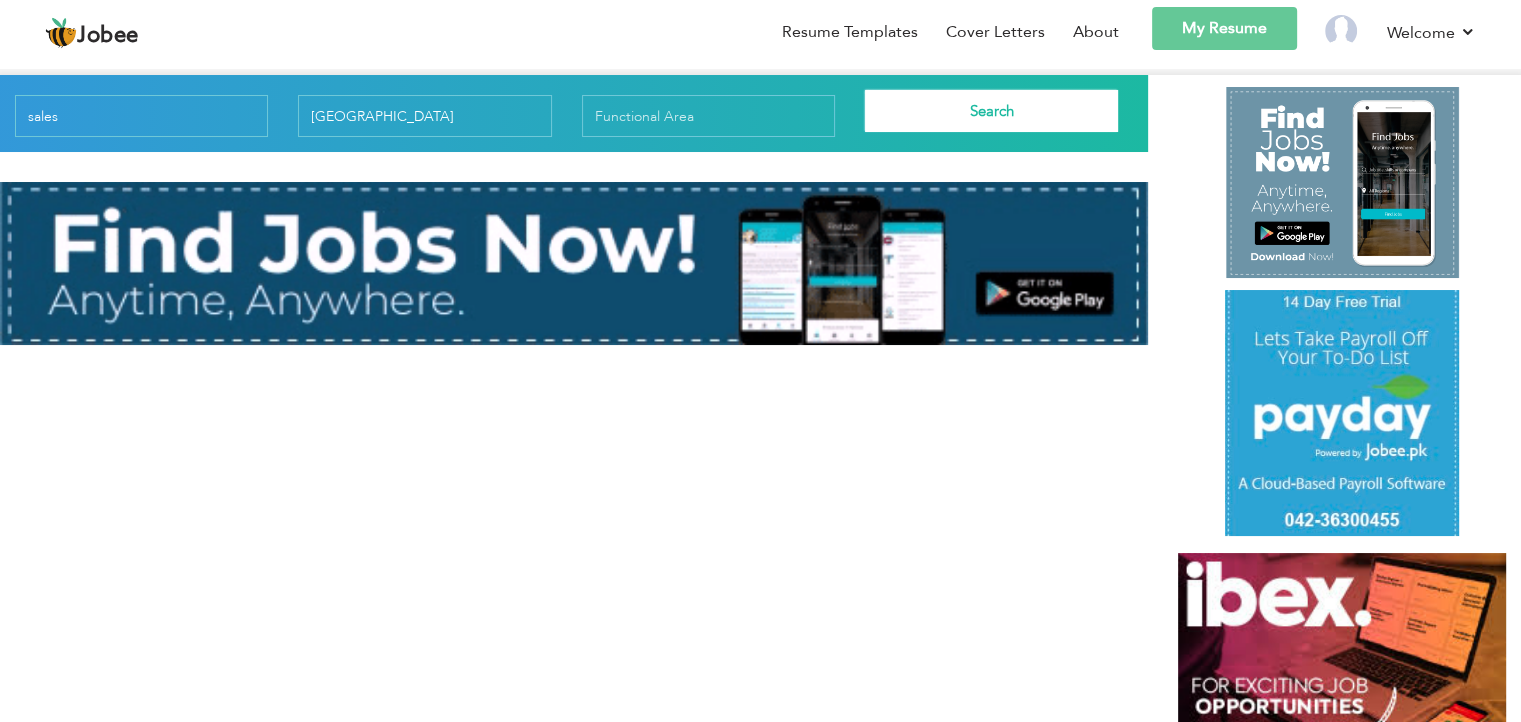 click on "Search" at bounding box center [991, 111] 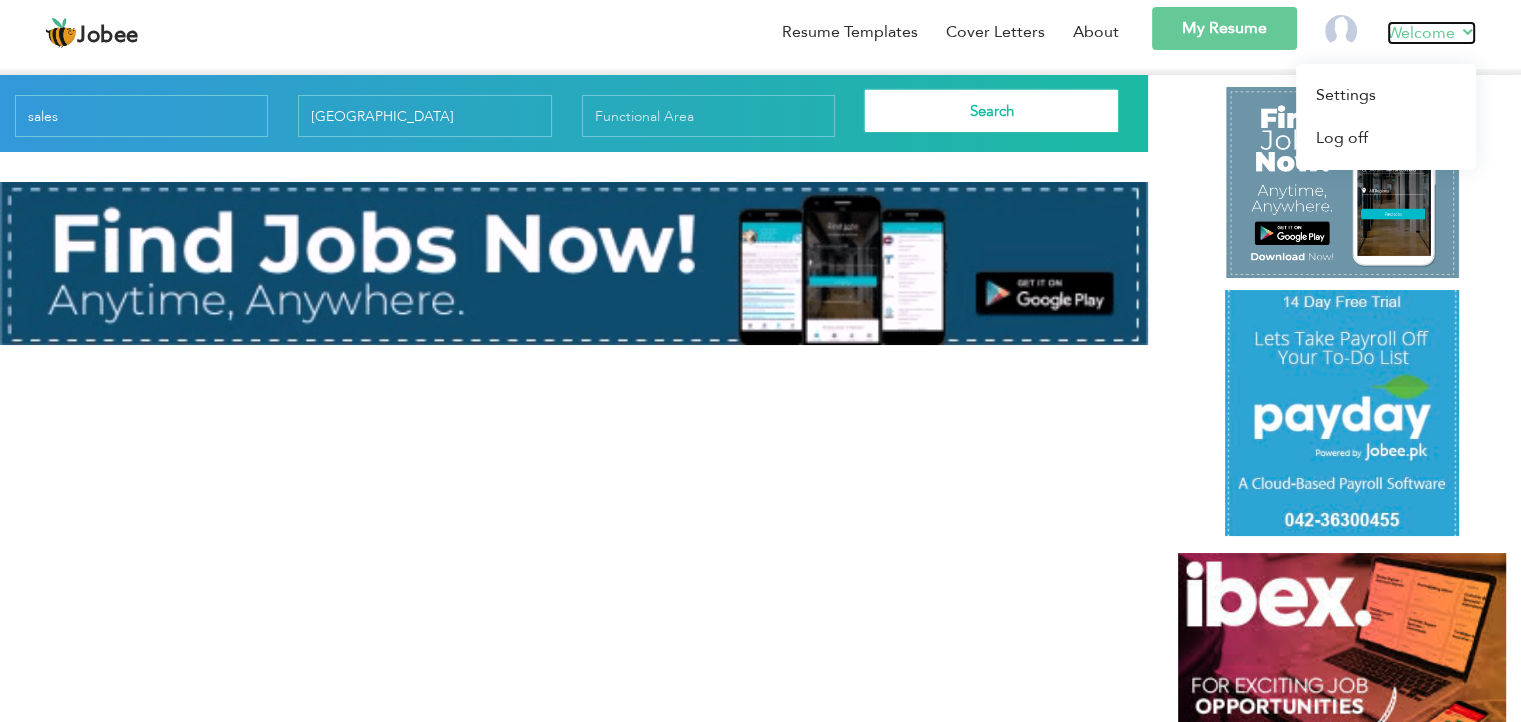 click on "Welcome" at bounding box center (1431, 33) 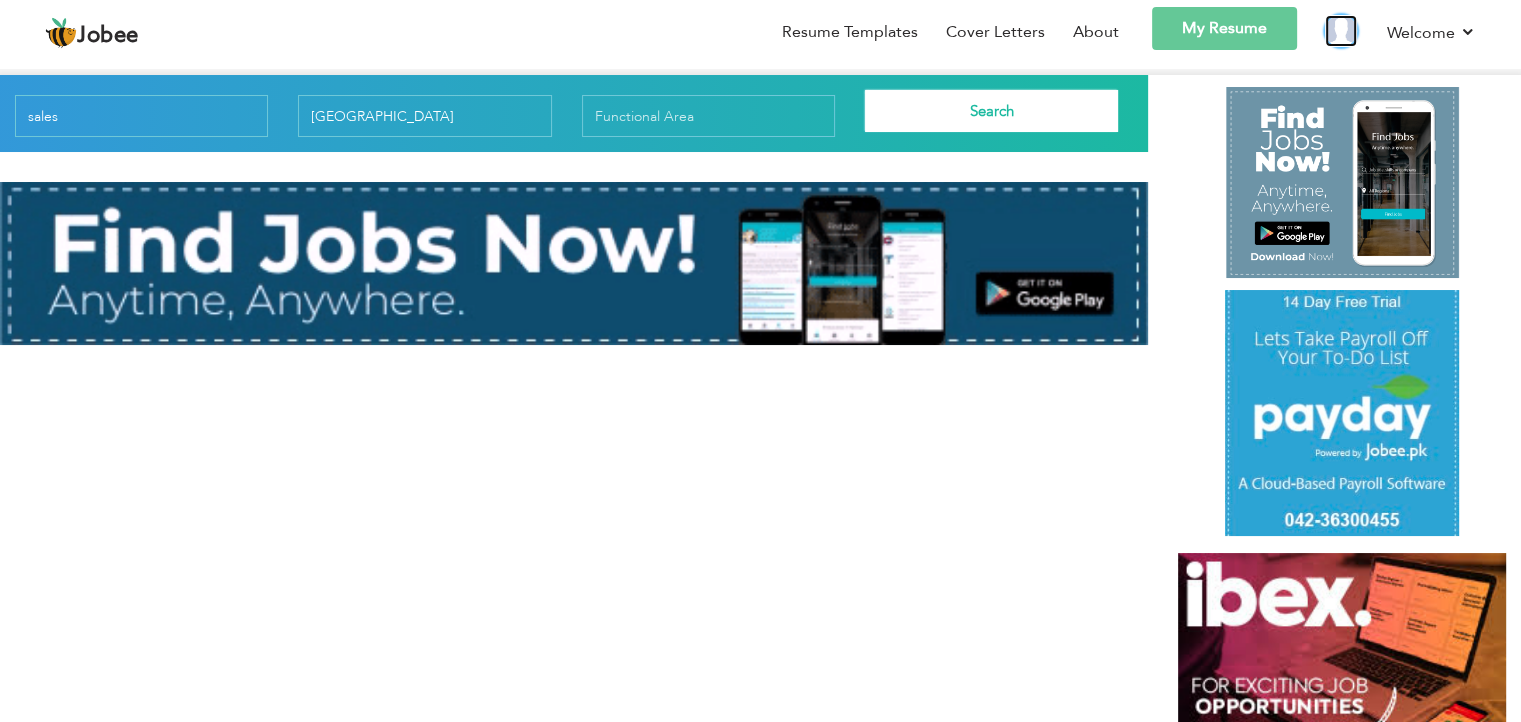 click at bounding box center [1341, 31] 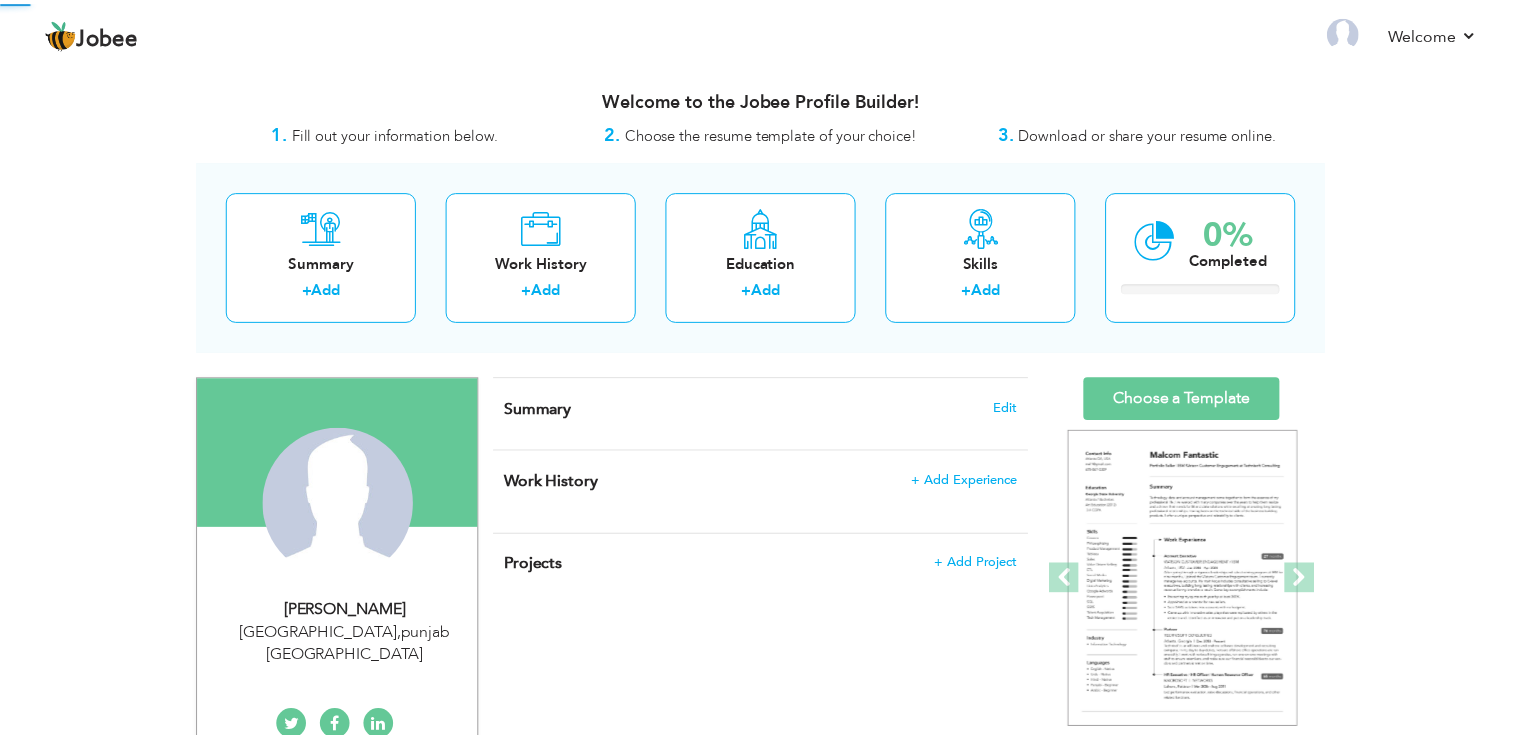 scroll, scrollTop: 0, scrollLeft: 0, axis: both 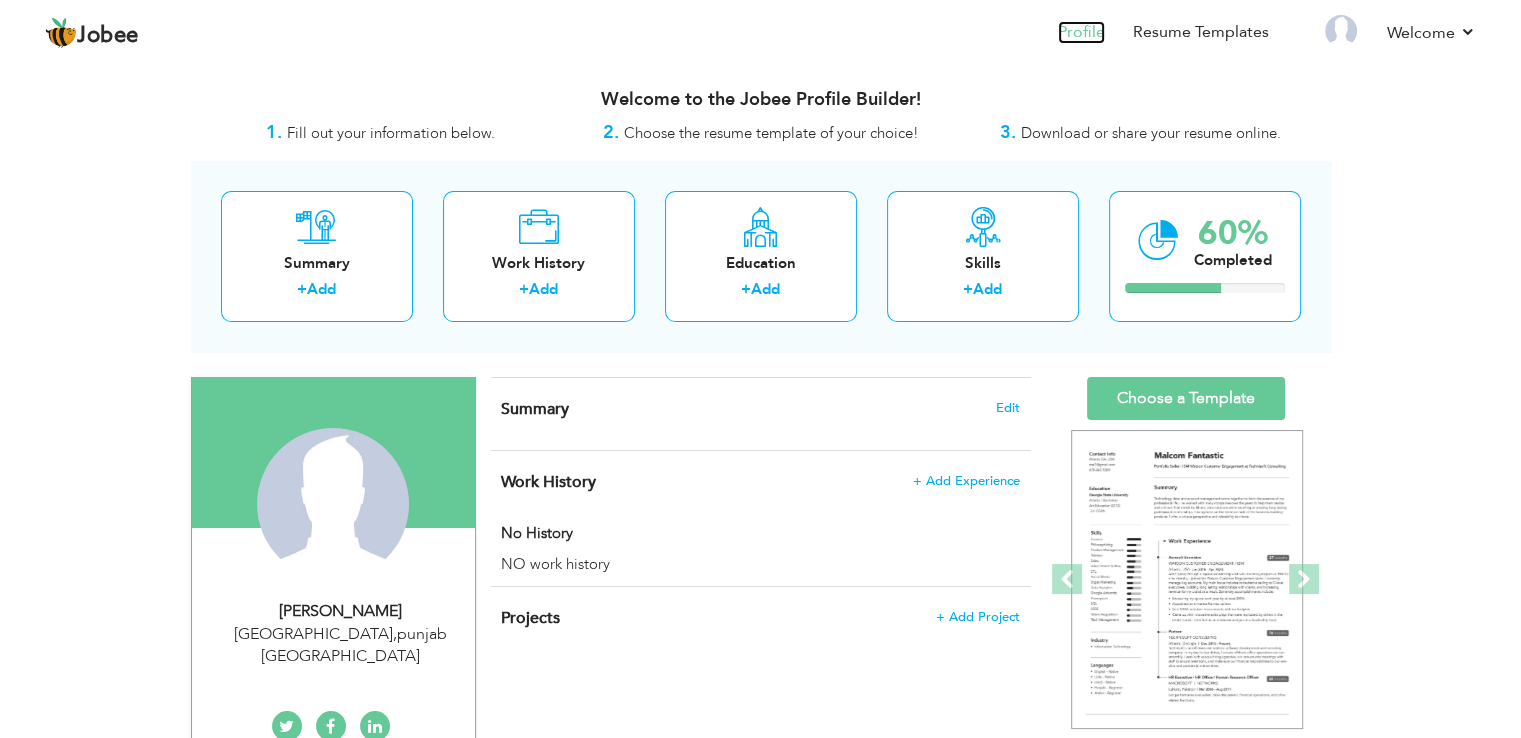 click on "Profile" at bounding box center [1081, 32] 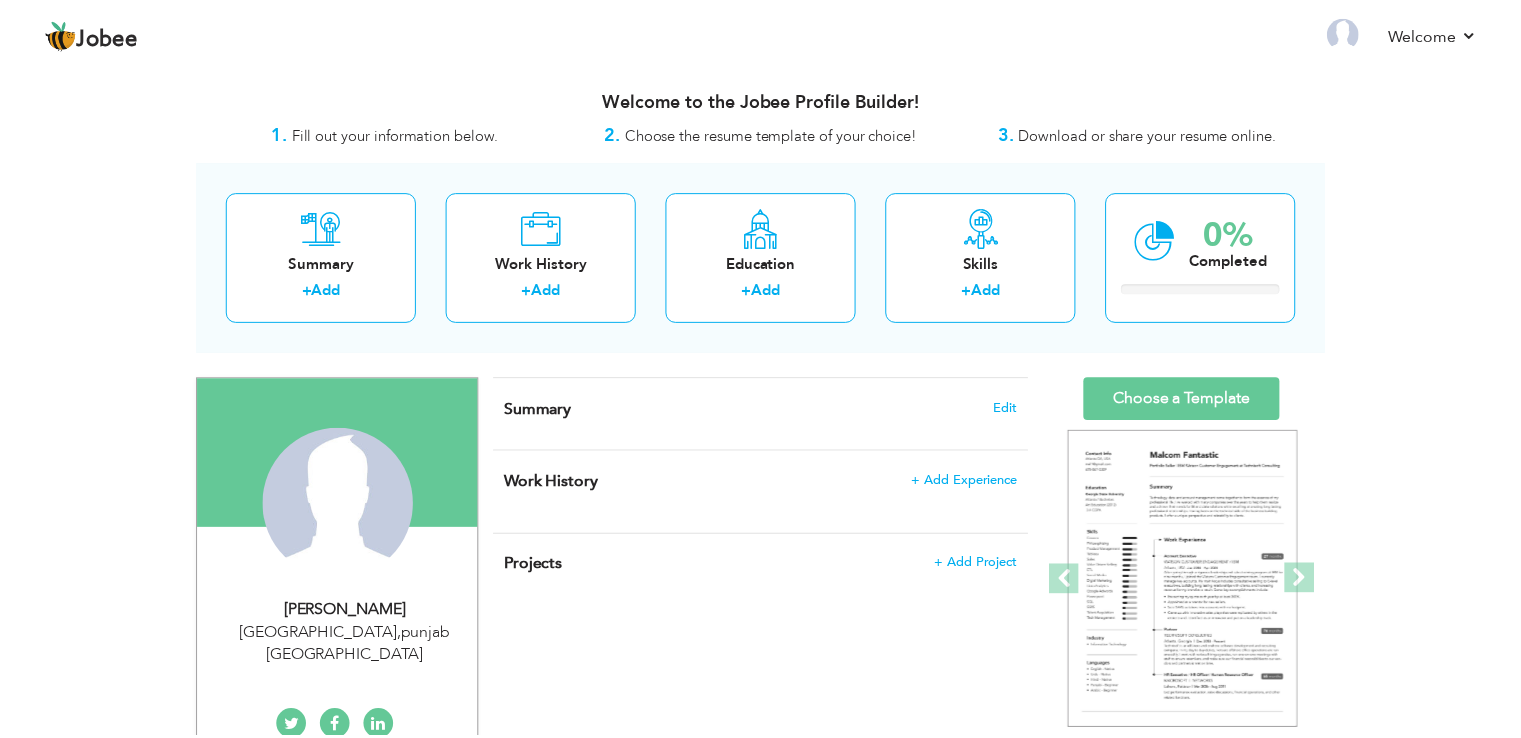 scroll, scrollTop: 0, scrollLeft: 0, axis: both 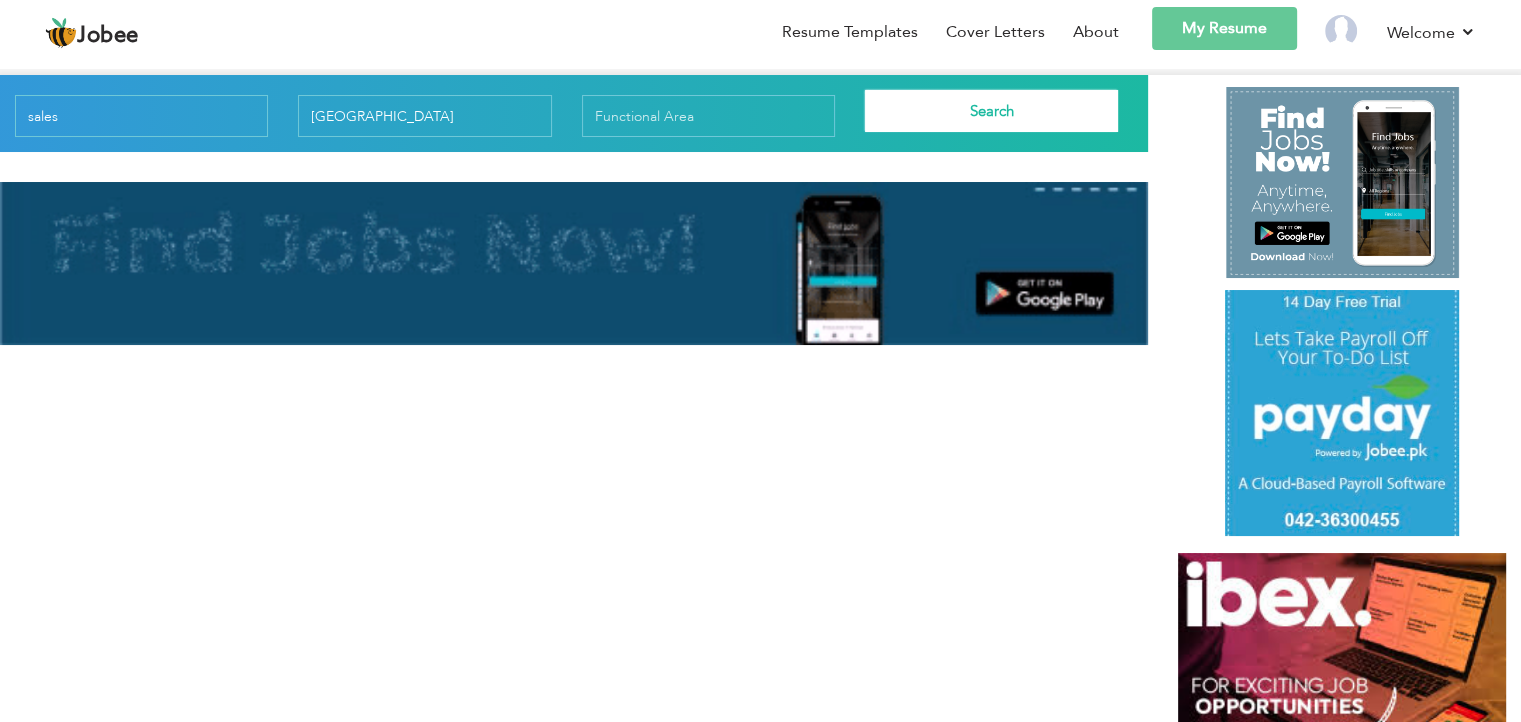 click on "Search" at bounding box center (991, 111) 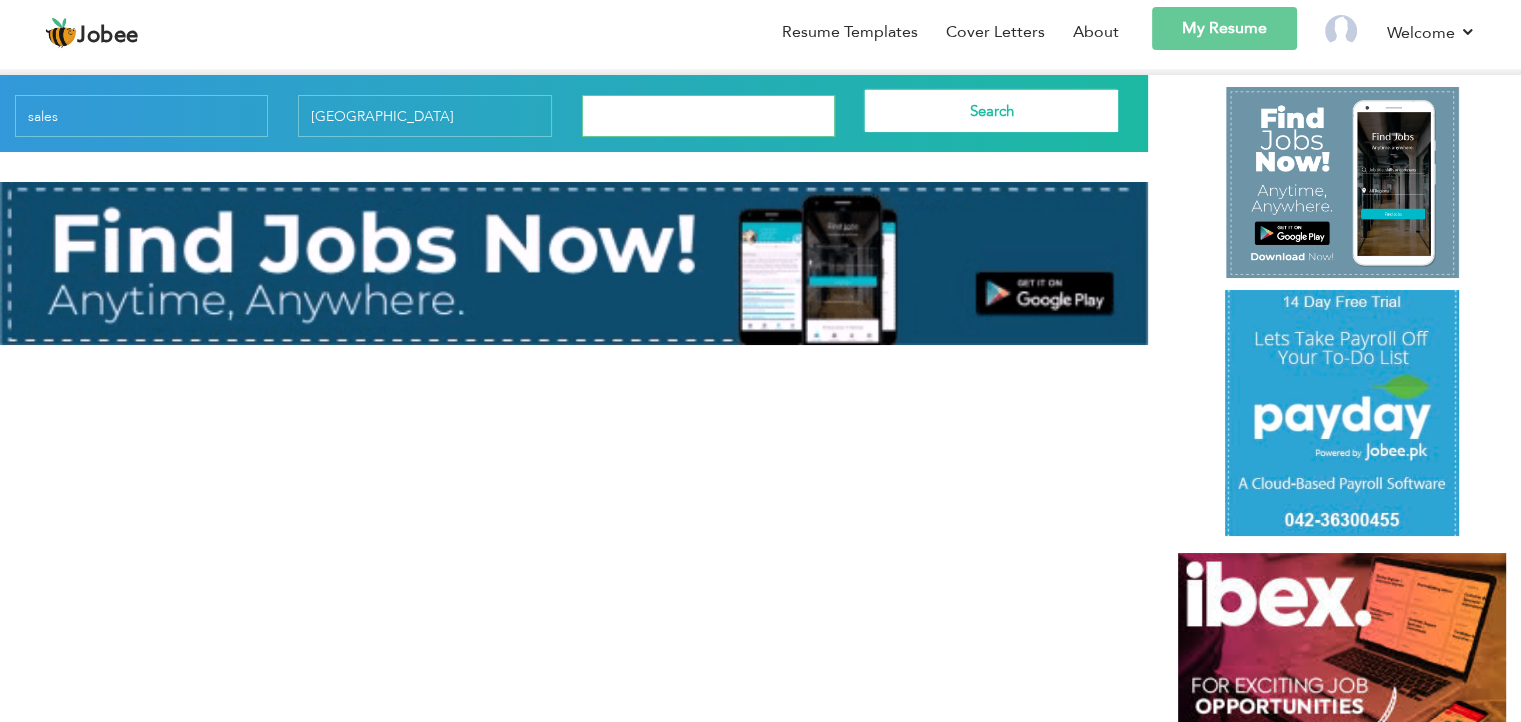 click at bounding box center (708, 116) 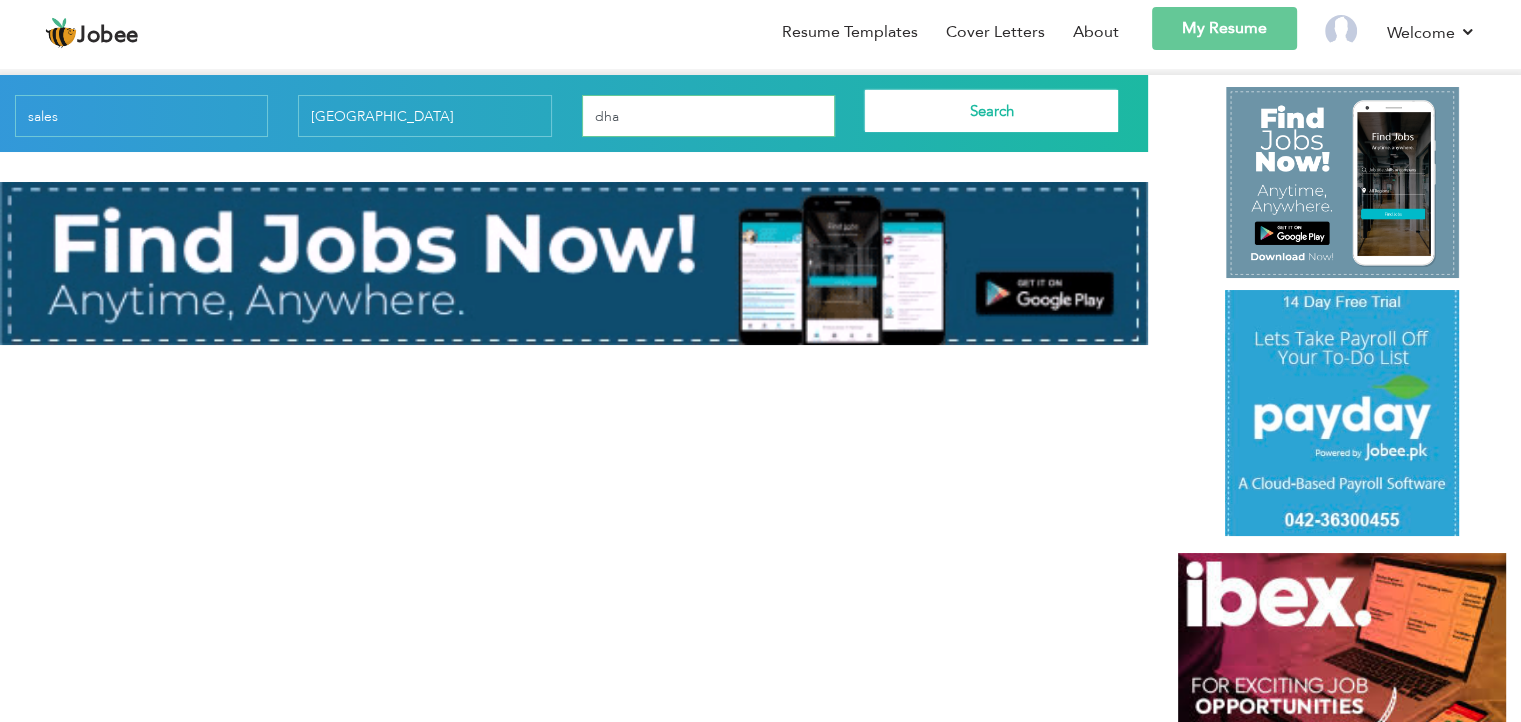 type on "dha" 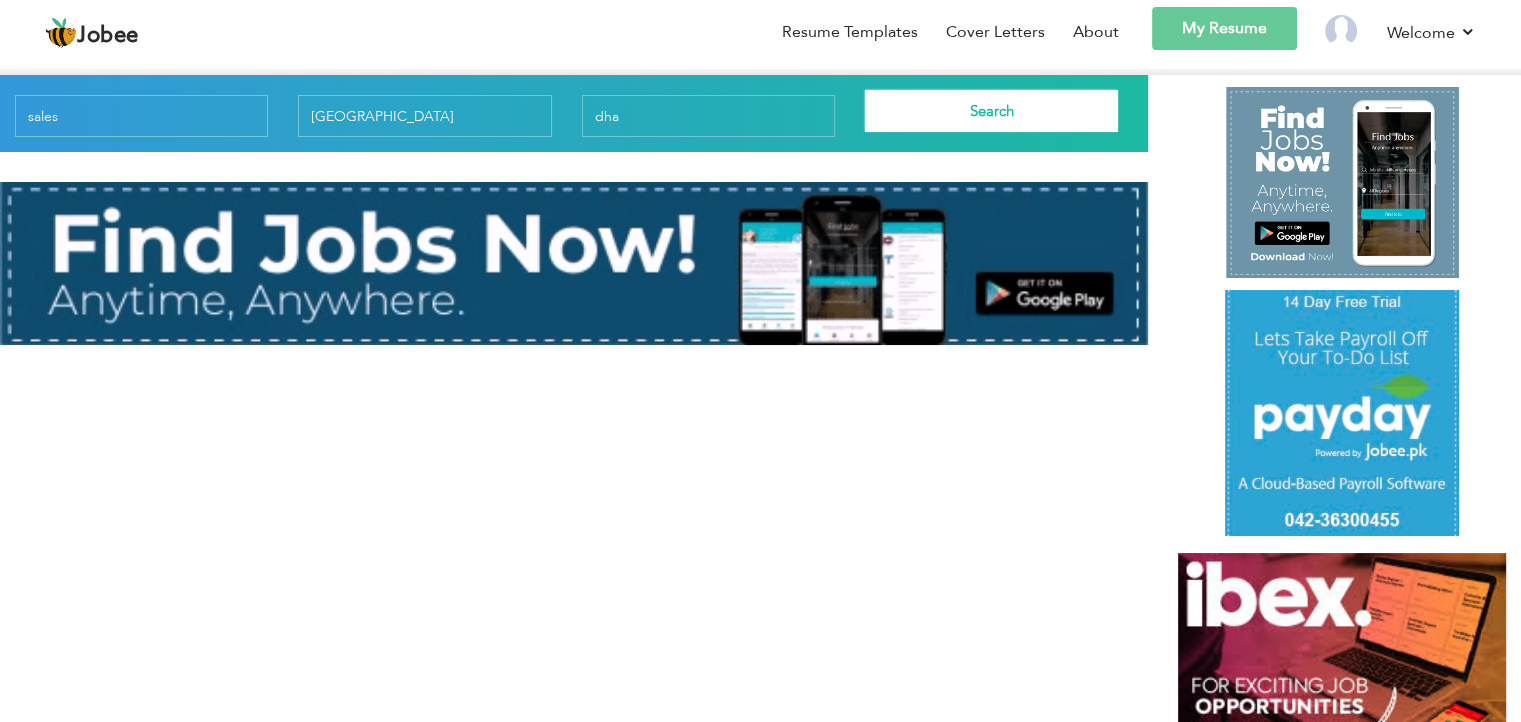click on "Search" at bounding box center (991, 111) 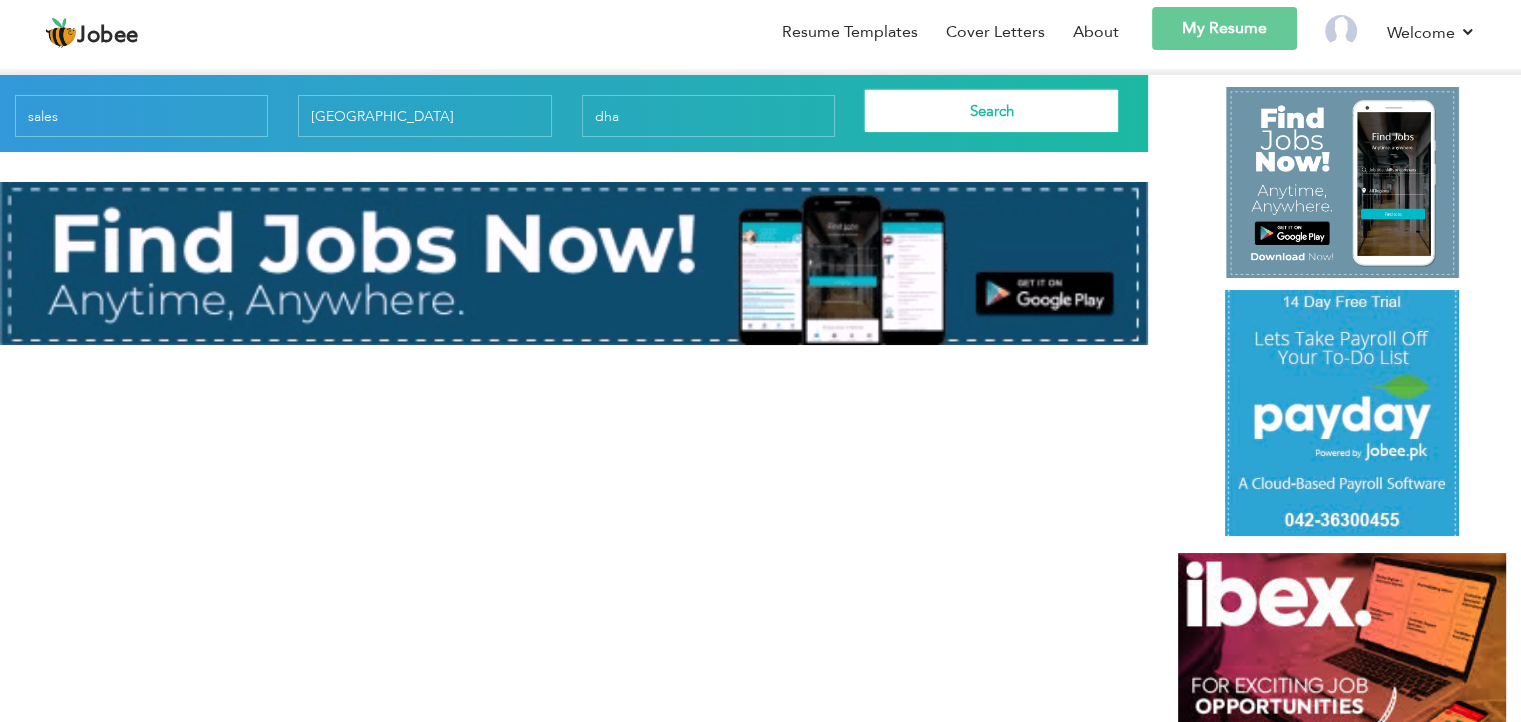 click on "Search" at bounding box center [991, 111] 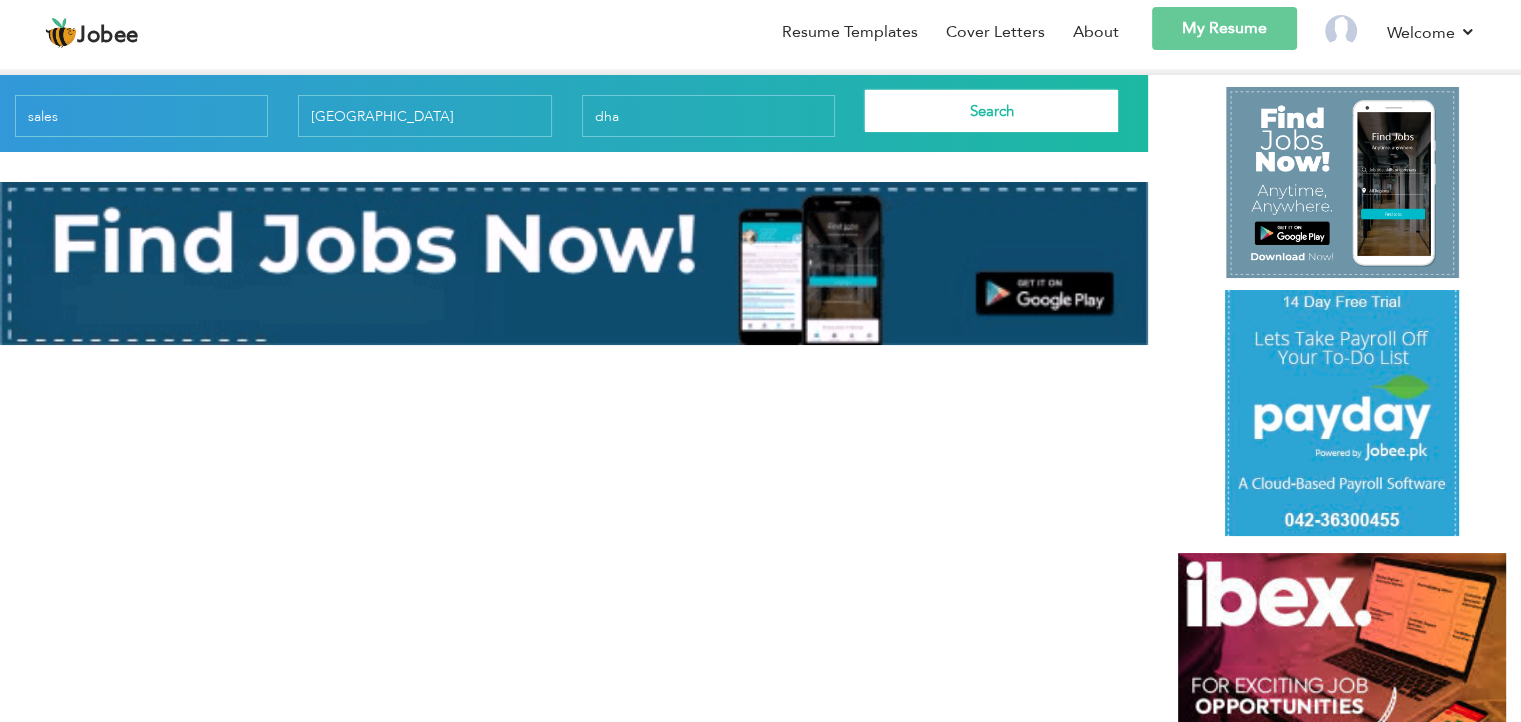 click on "Search" at bounding box center [991, 111] 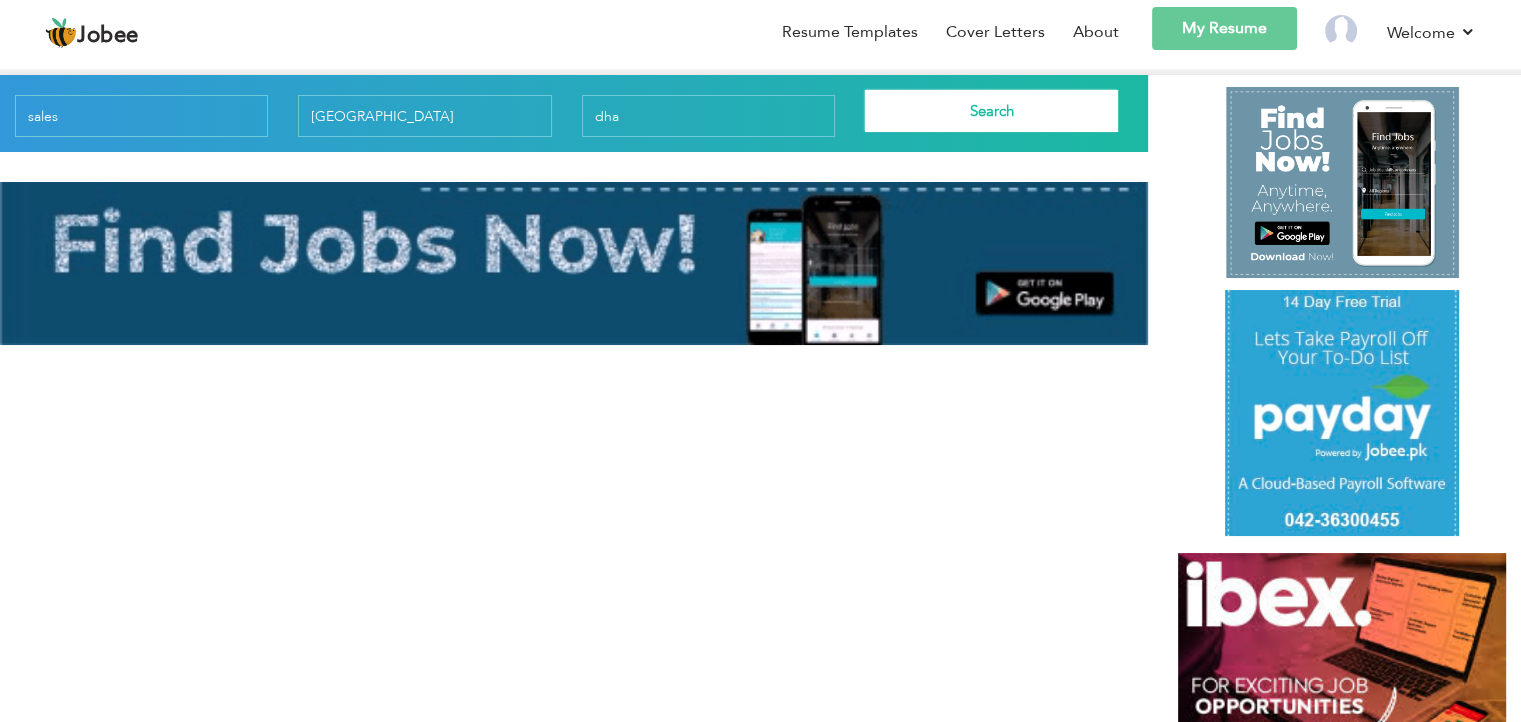 click on "Search" at bounding box center (991, 111) 